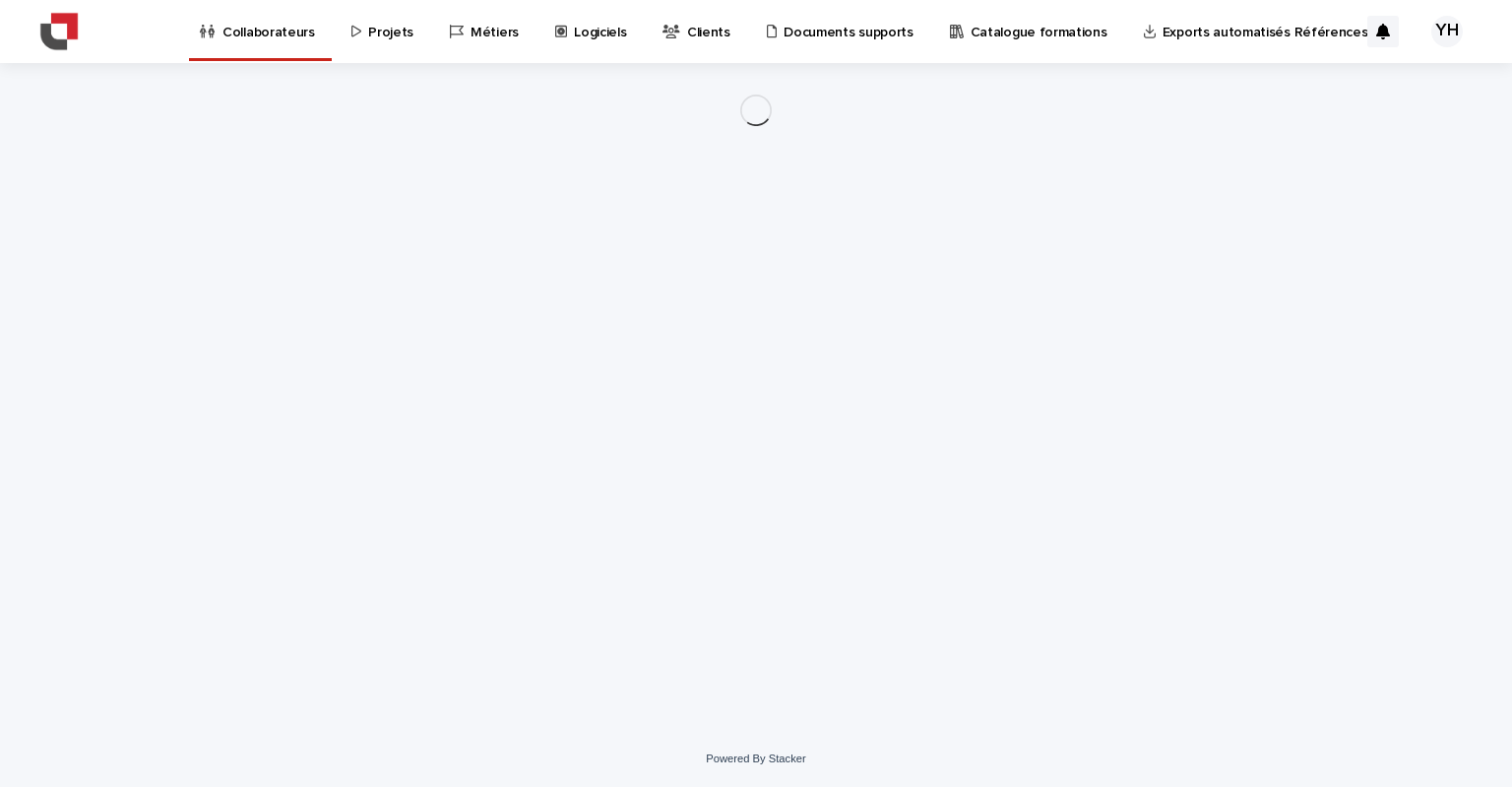 scroll, scrollTop: 0, scrollLeft: 0, axis: both 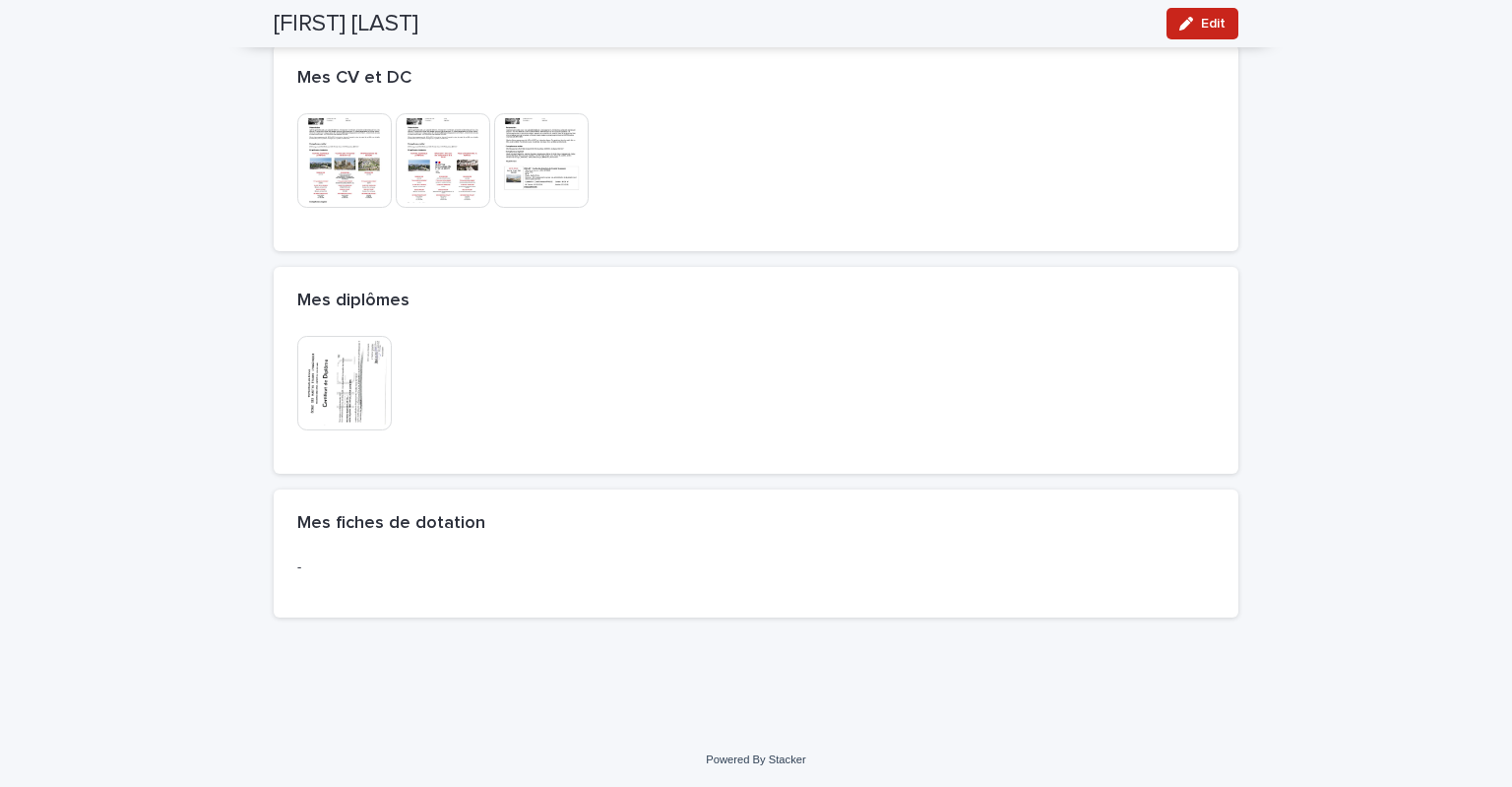 click at bounding box center [345, 383] 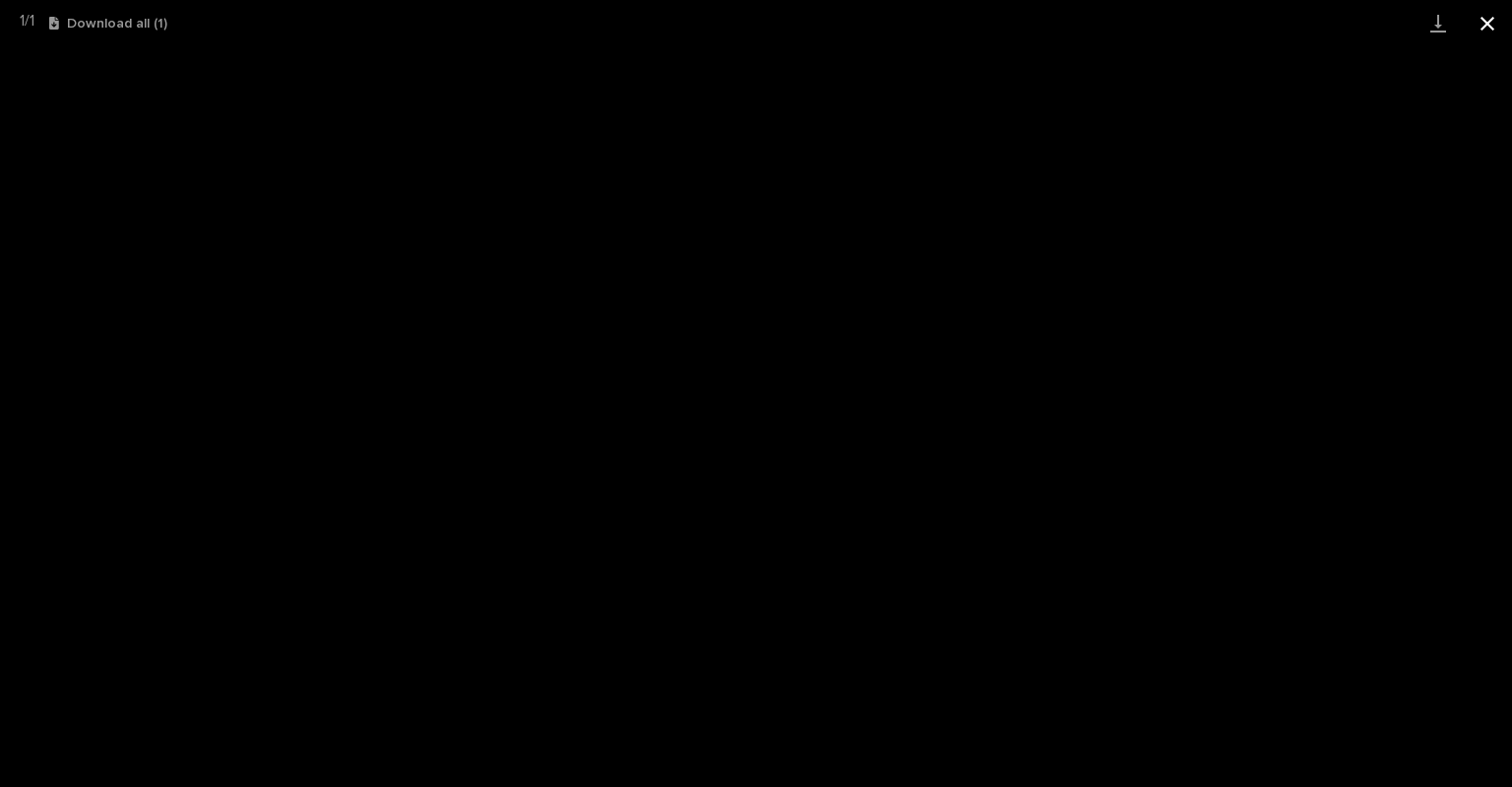 click at bounding box center (1487, 23) 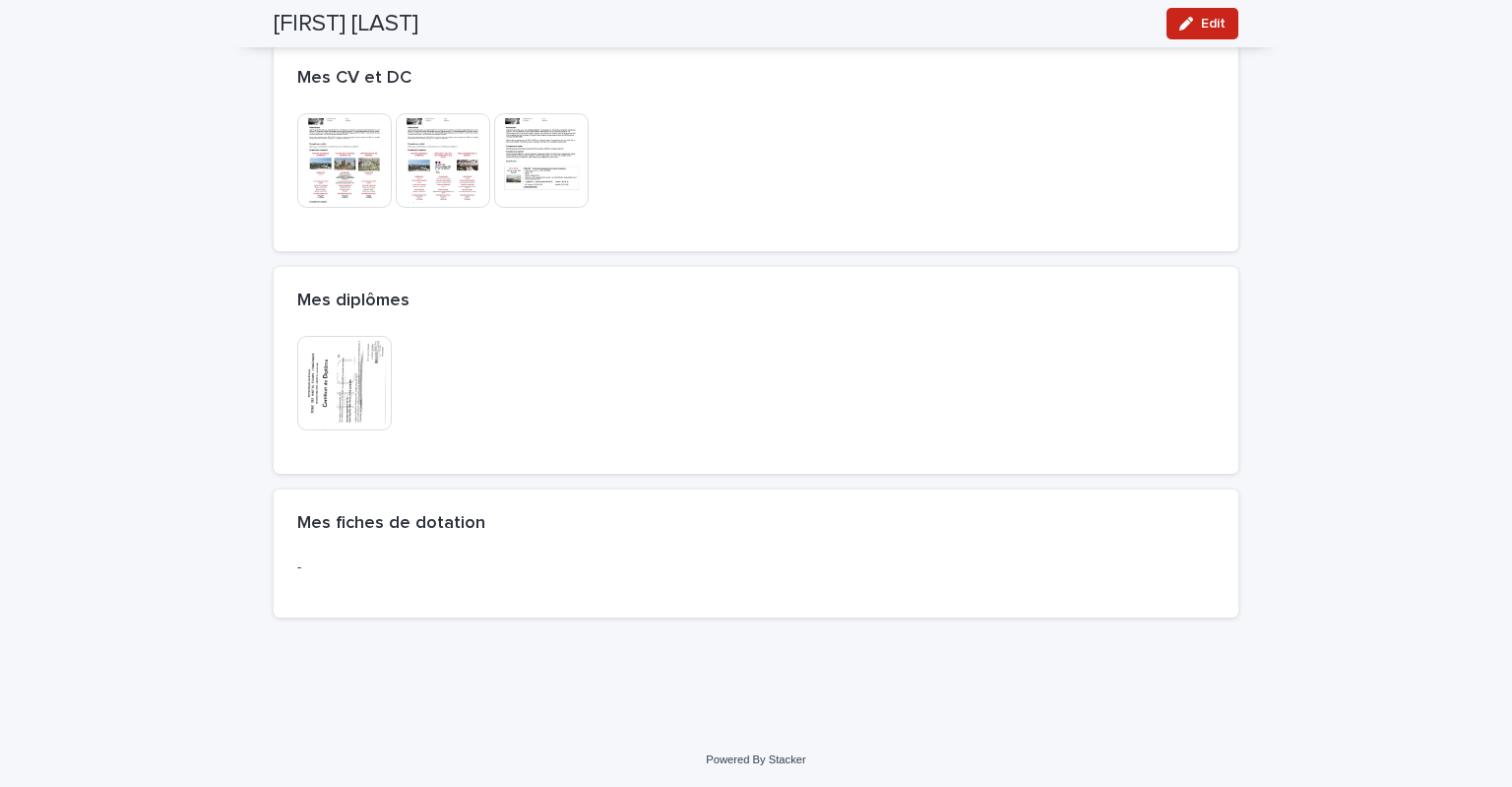 scroll, scrollTop: 0, scrollLeft: 0, axis: both 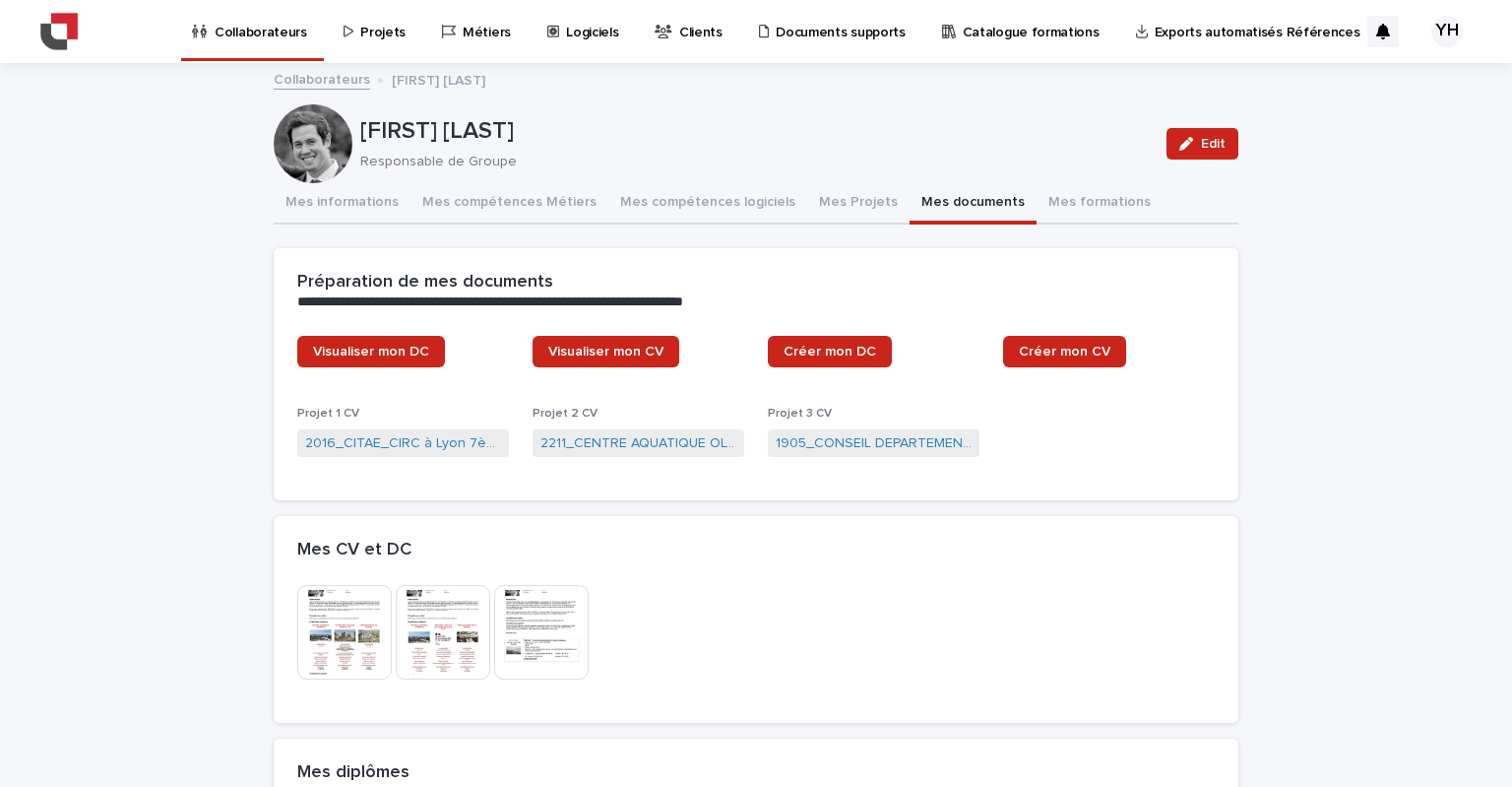 click on "Collaborateurs" at bounding box center (261, 21) 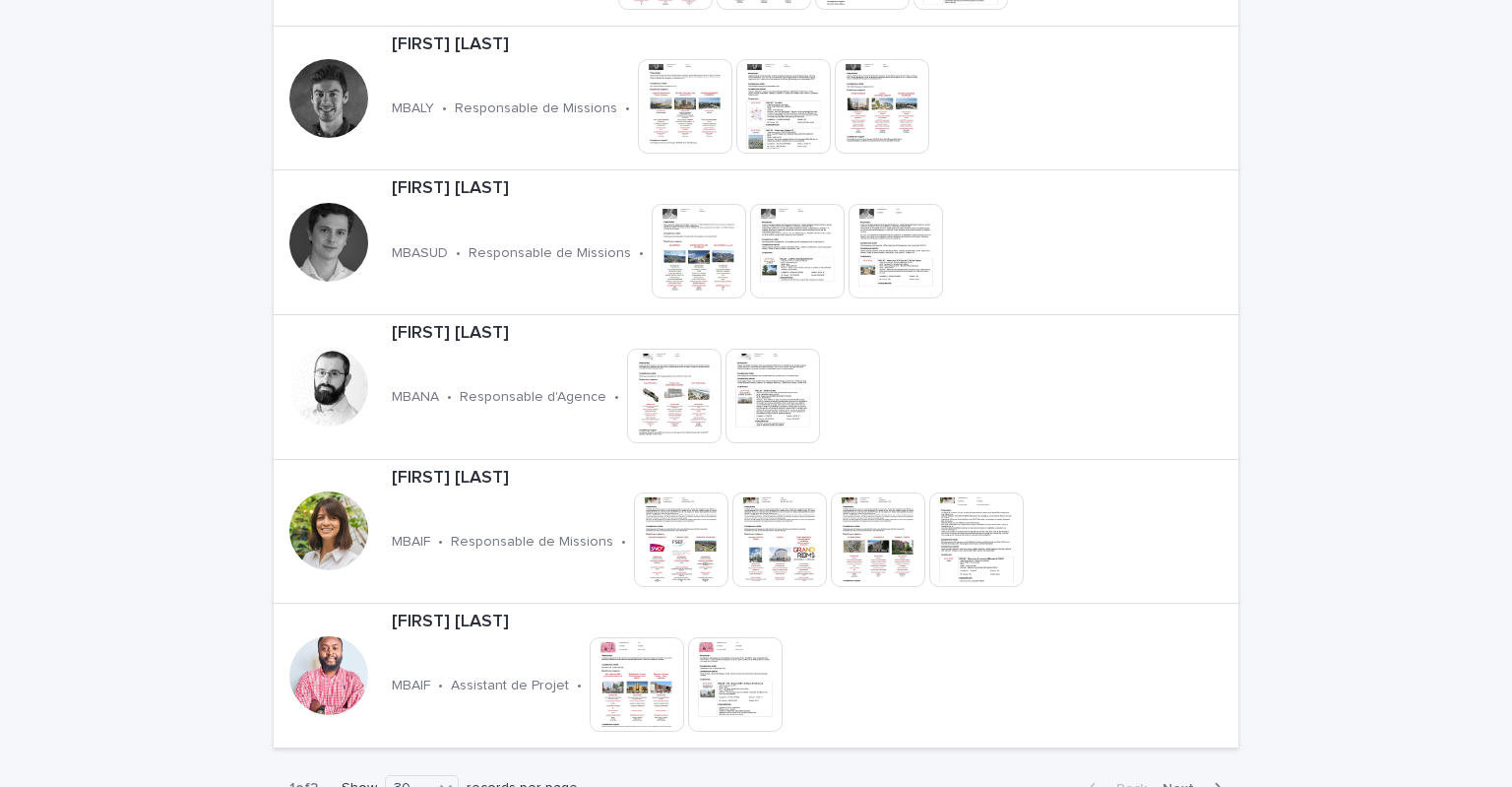 scroll, scrollTop: 4145, scrollLeft: 0, axis: vertical 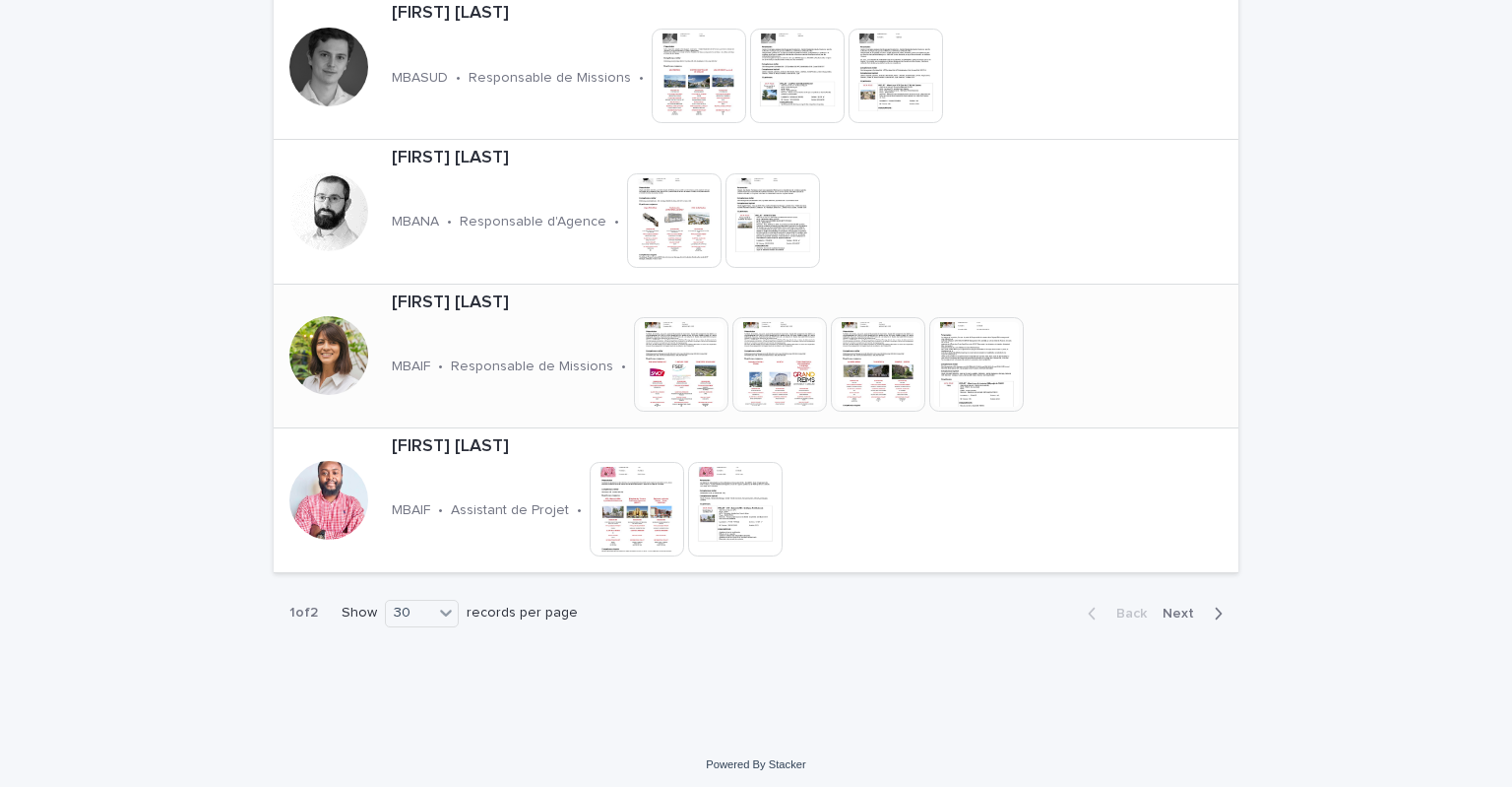click on "[FIRST] [LAST] MBAIF • Responsable de Missions • This file cannot be opened Download File" at bounding box center [768, 357] 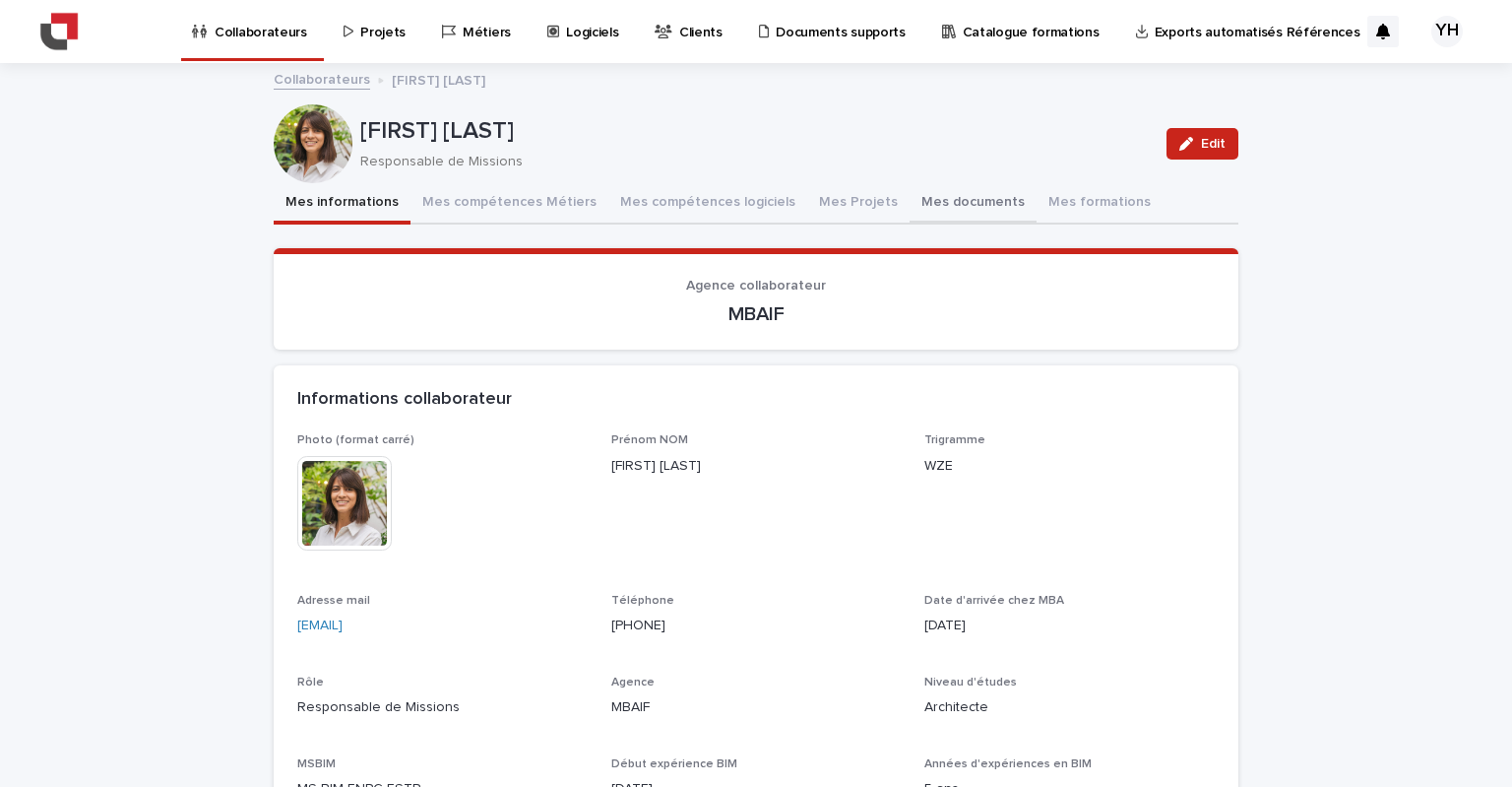 click on "Mes documents" at bounding box center (973, 204) 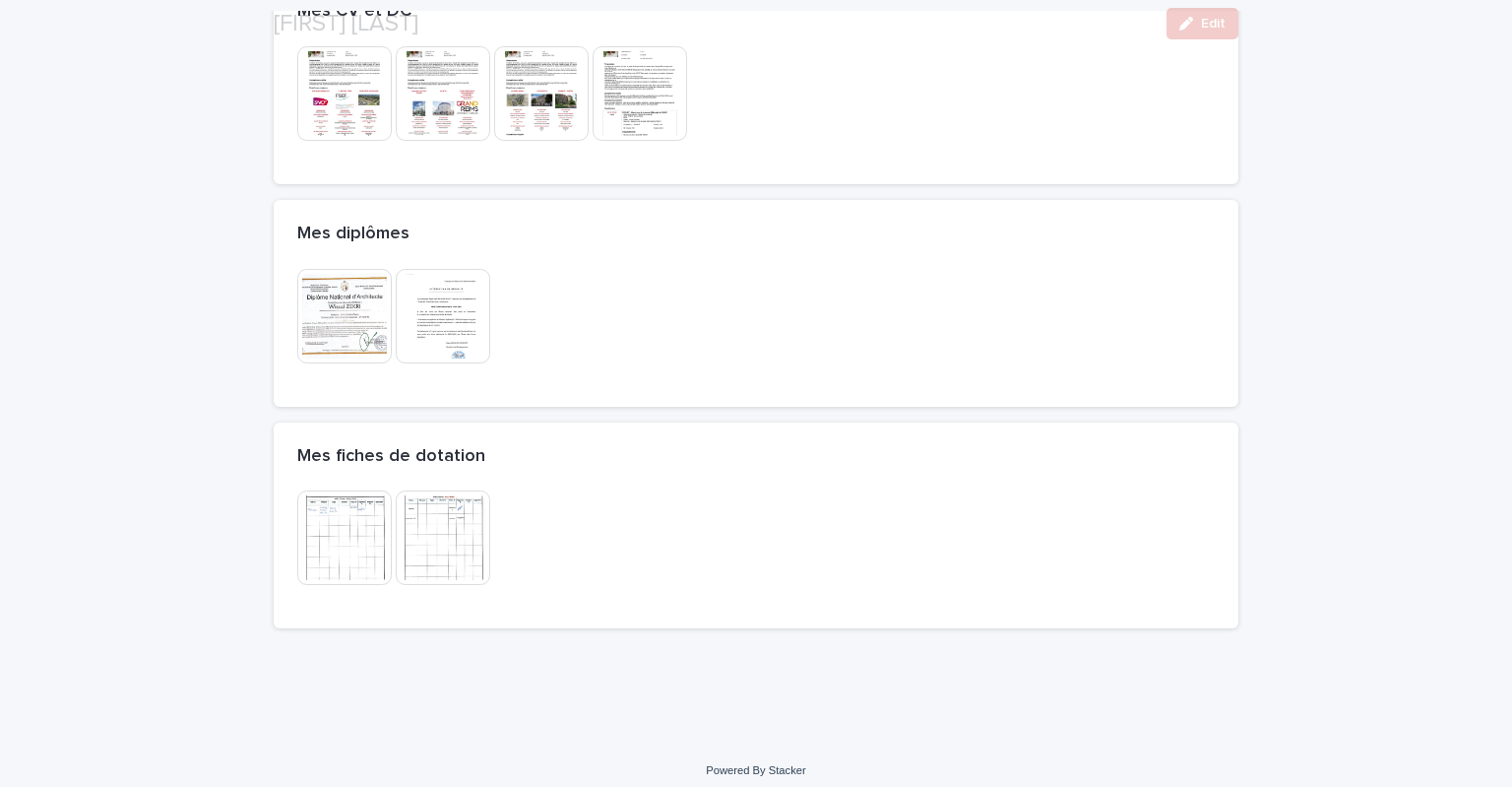 scroll, scrollTop: 550, scrollLeft: 0, axis: vertical 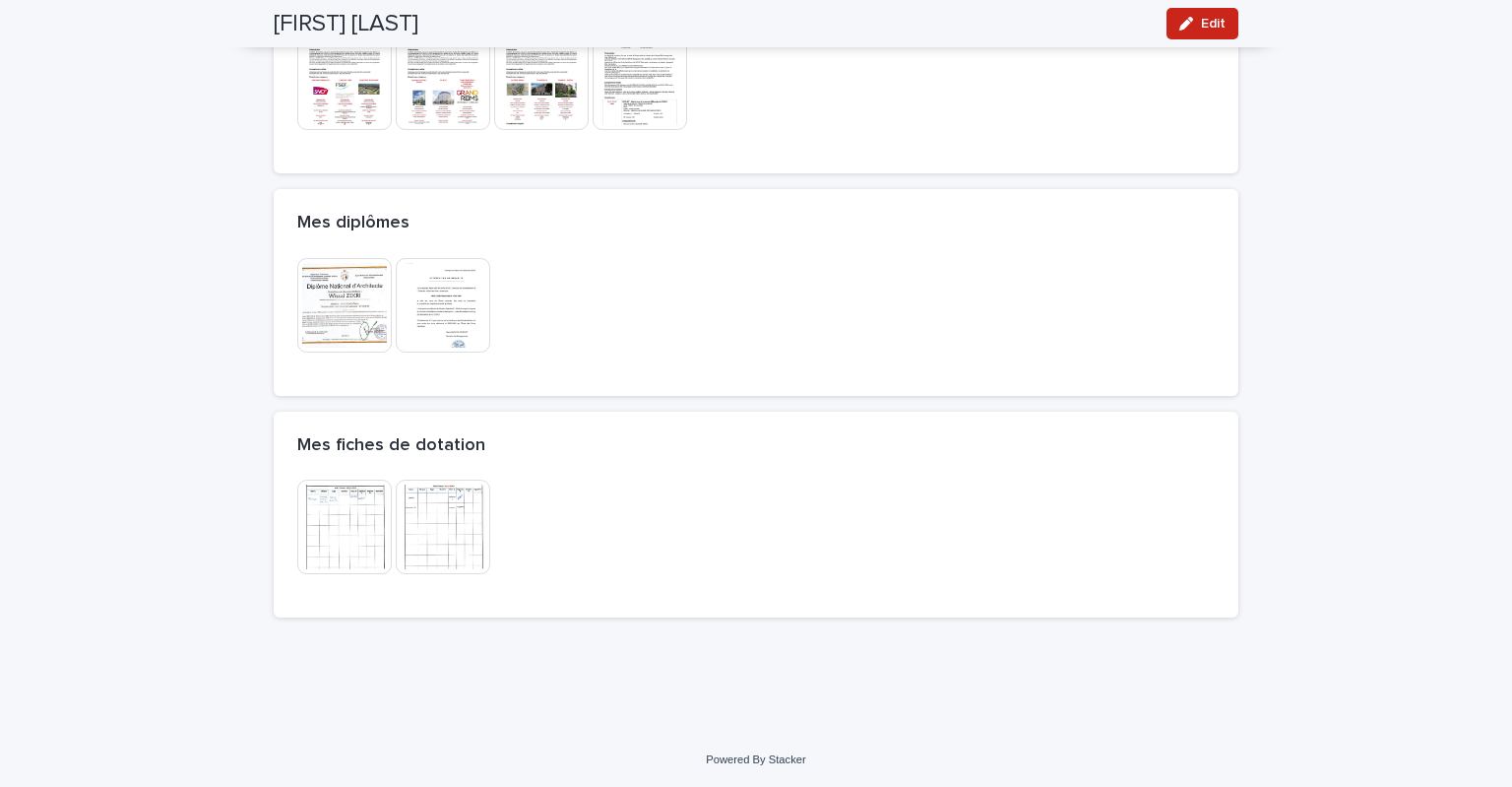 click at bounding box center [443, 305] 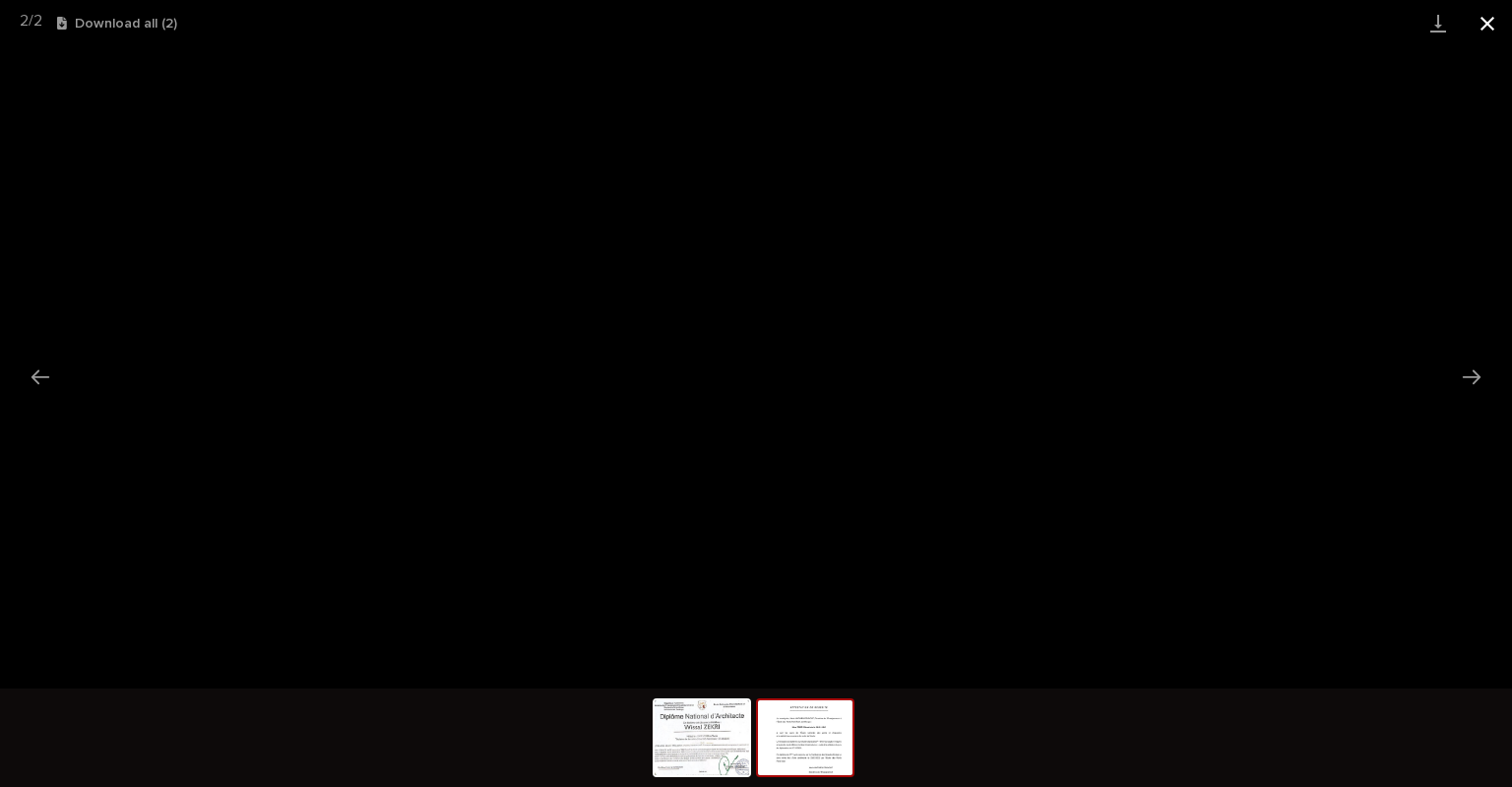 click at bounding box center [1487, 23] 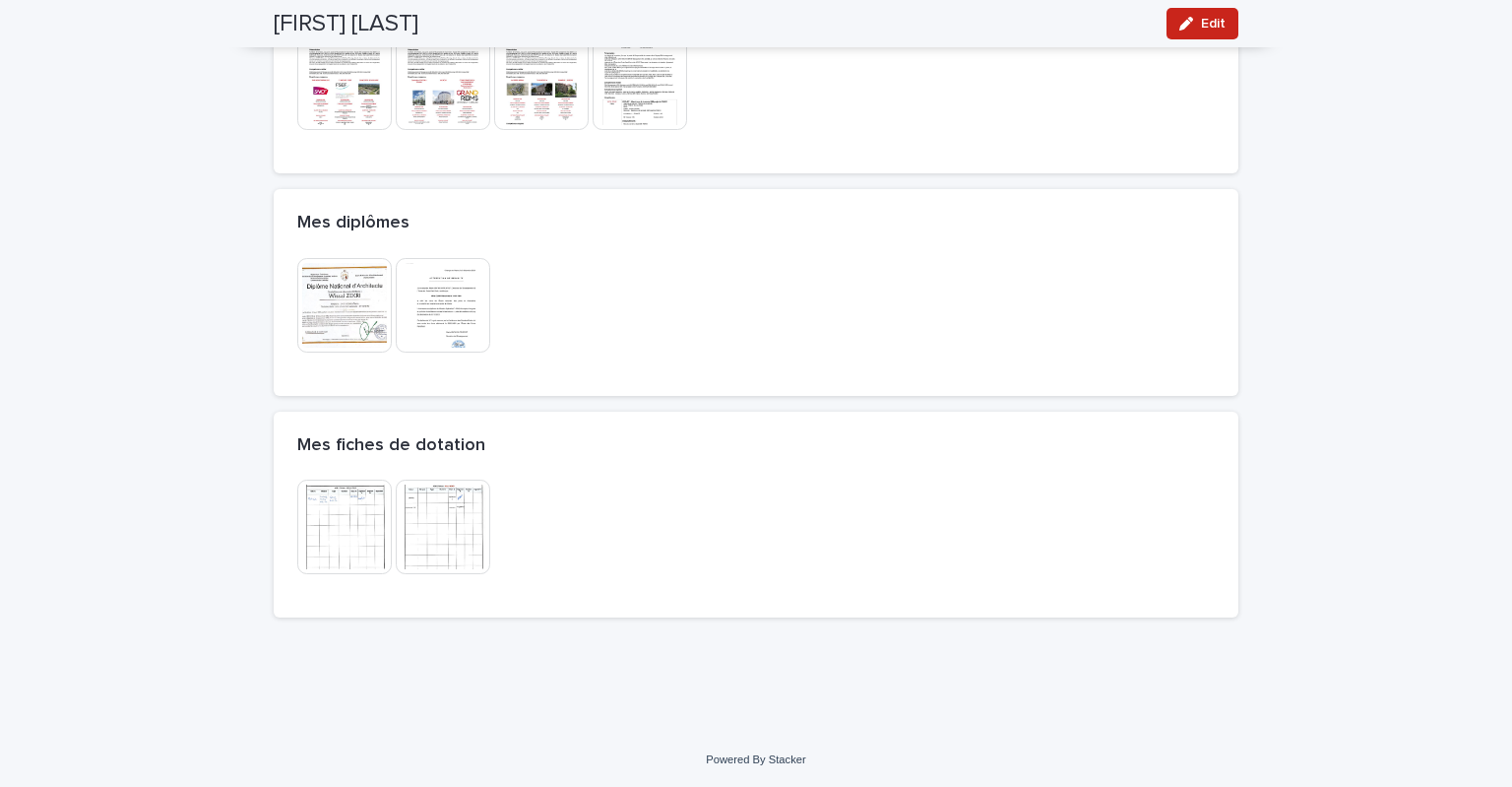 scroll, scrollTop: 0, scrollLeft: 0, axis: both 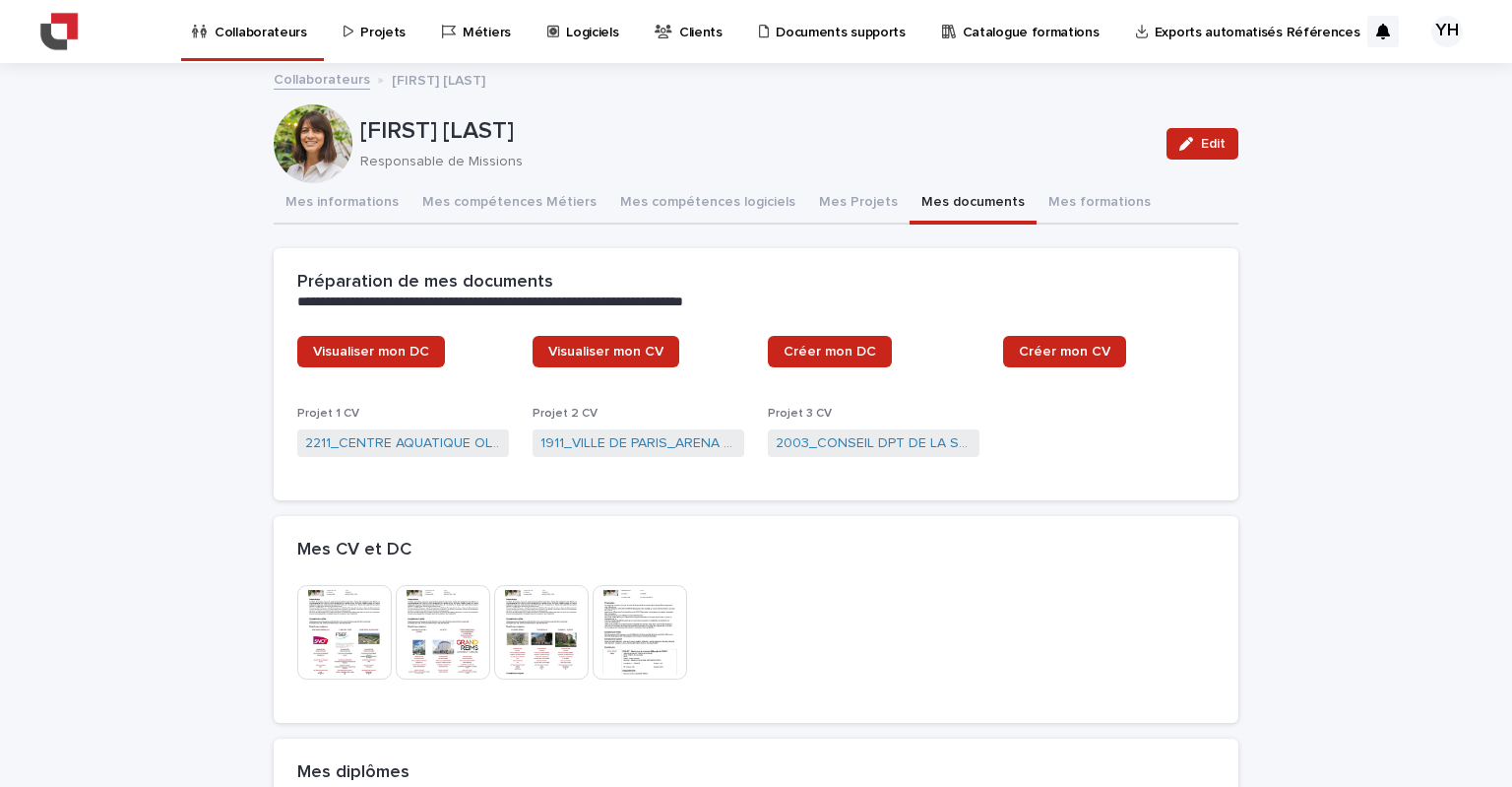 click on "Collaborateurs" at bounding box center [261, 21] 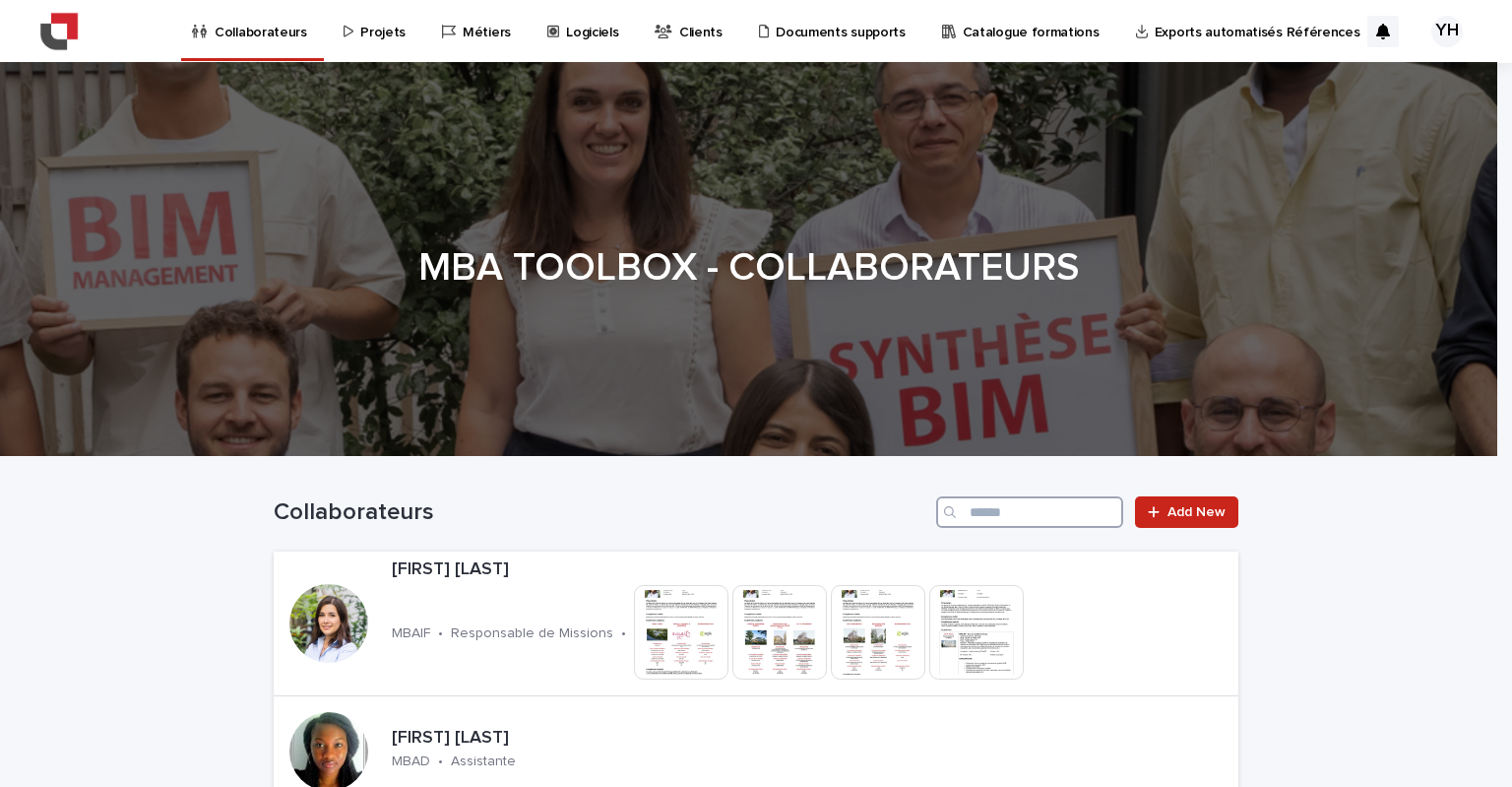 click at bounding box center (1030, 512) 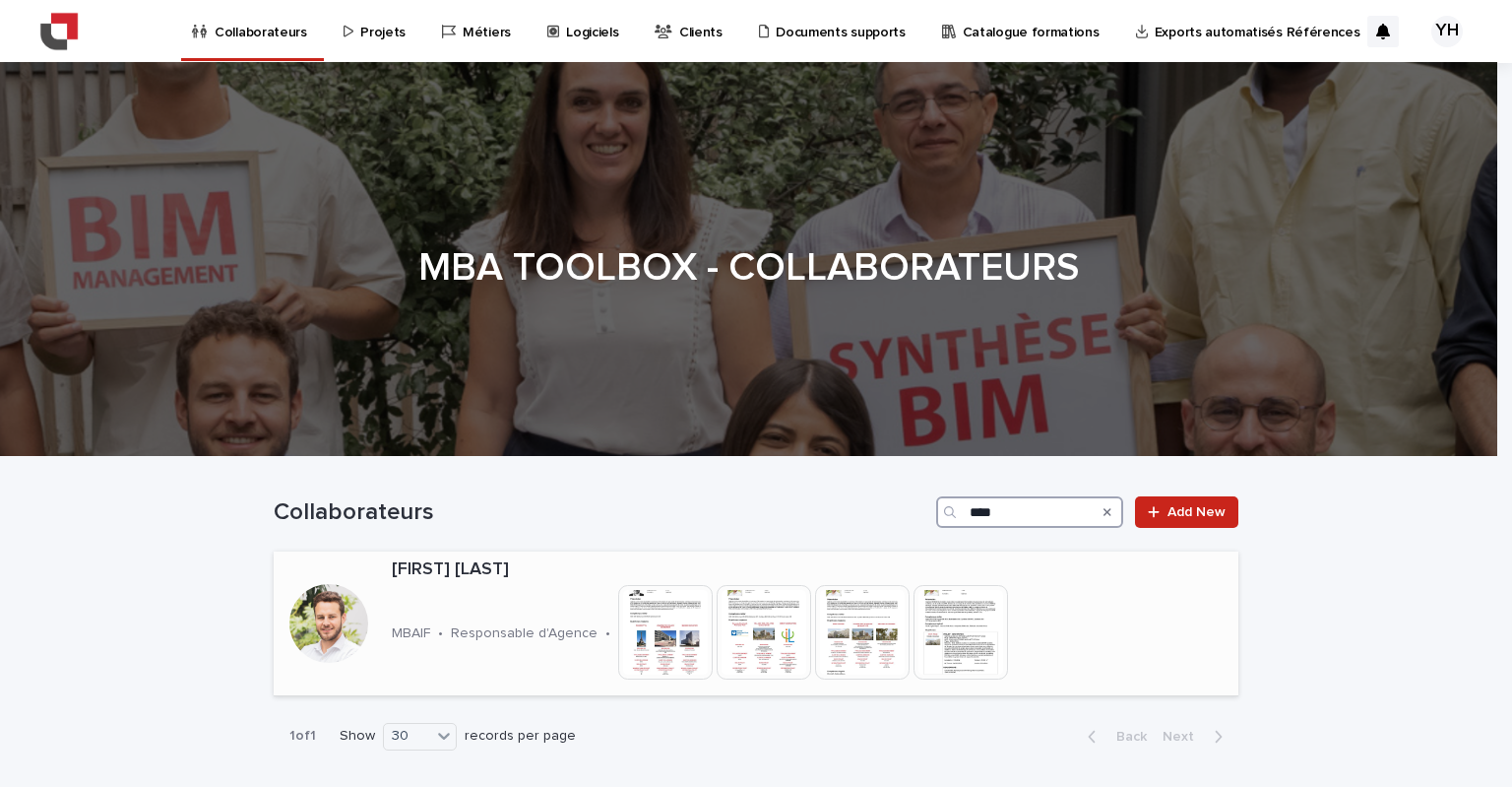 type on "****" 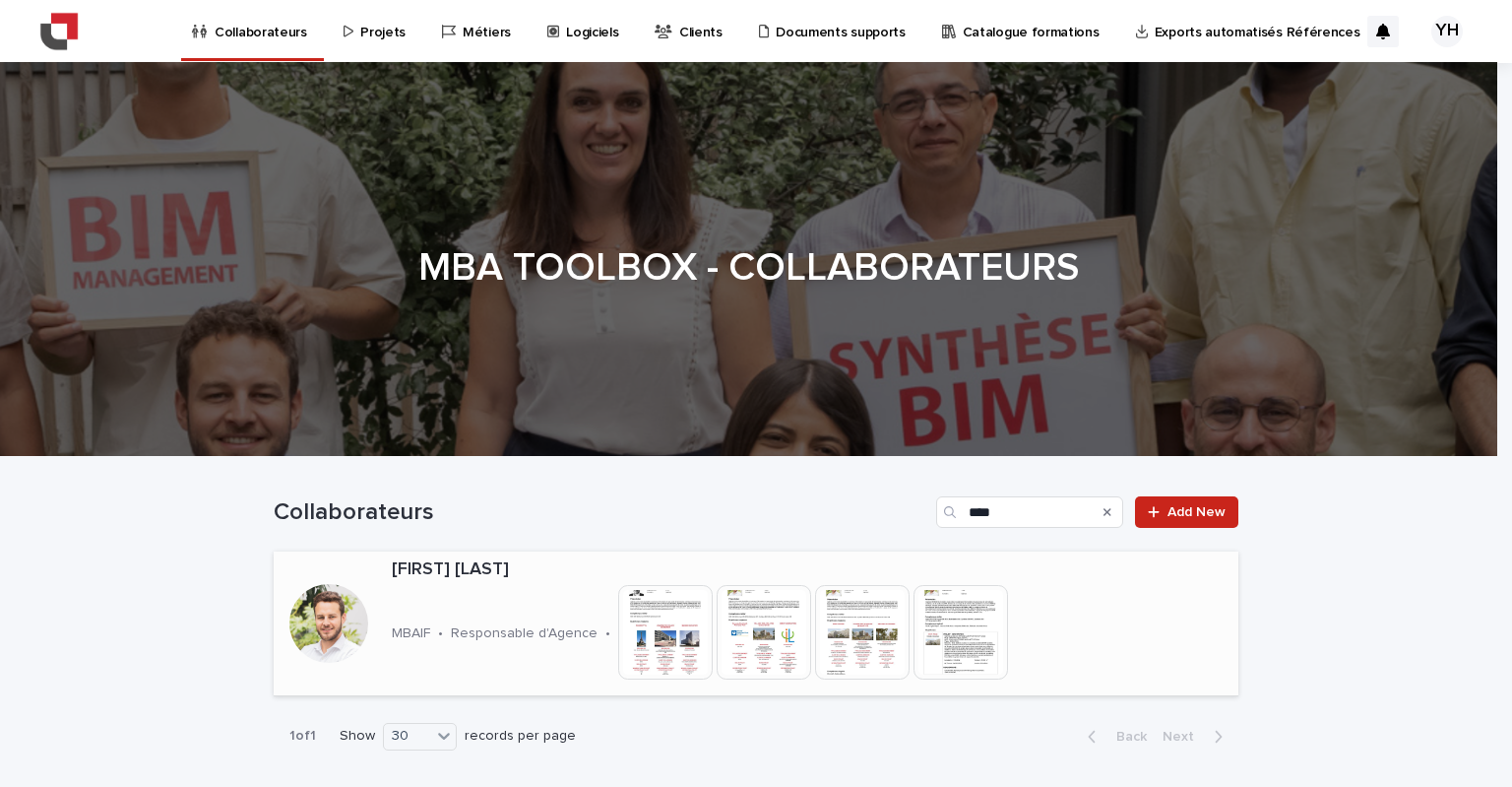 click on "[FIRST] [LAST] MBAIF • Responsable d'Agence • This file cannot be opened Download File" at bounding box center (760, 623) 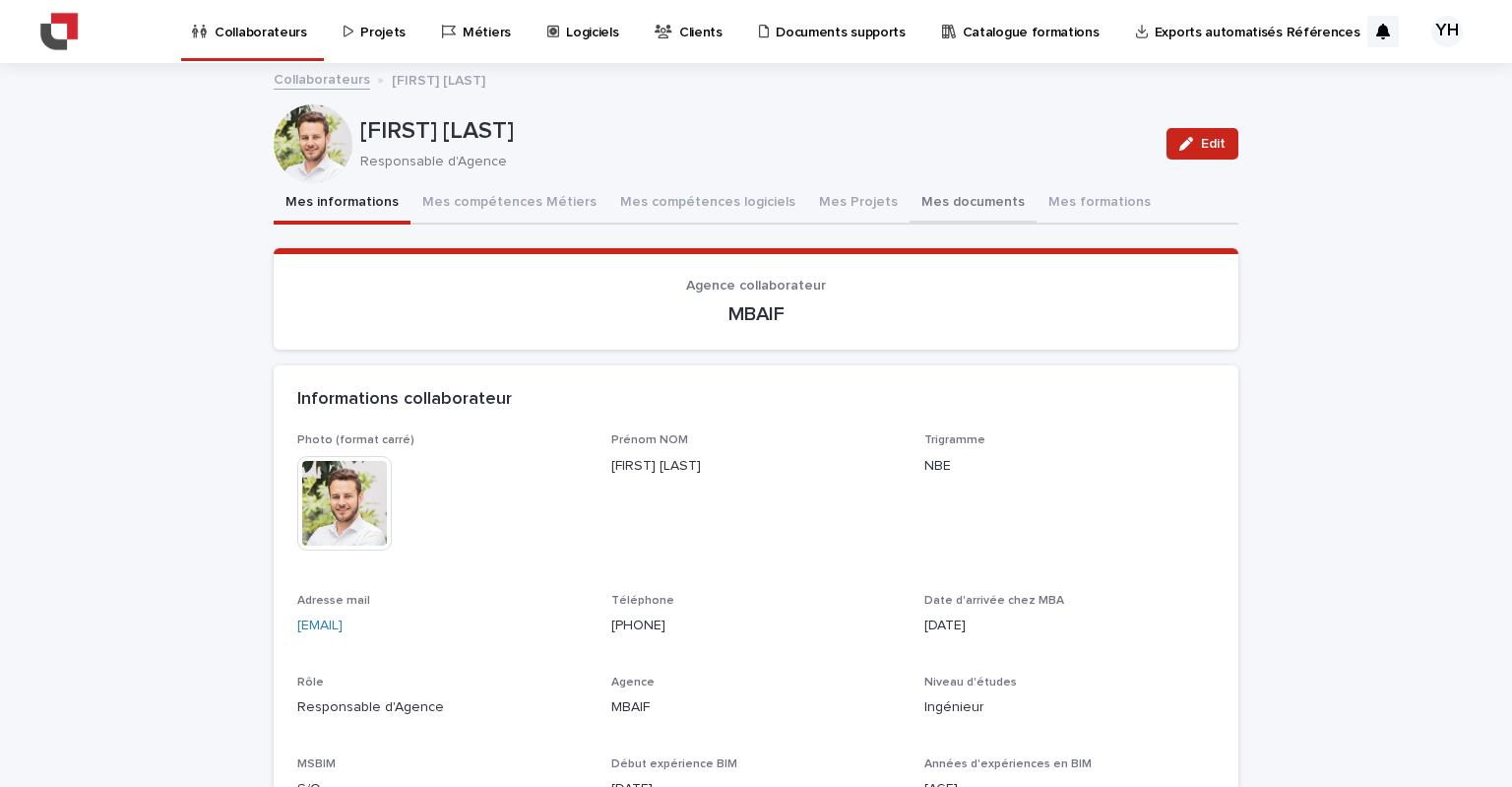 click on "Mes documents" at bounding box center (973, 204) 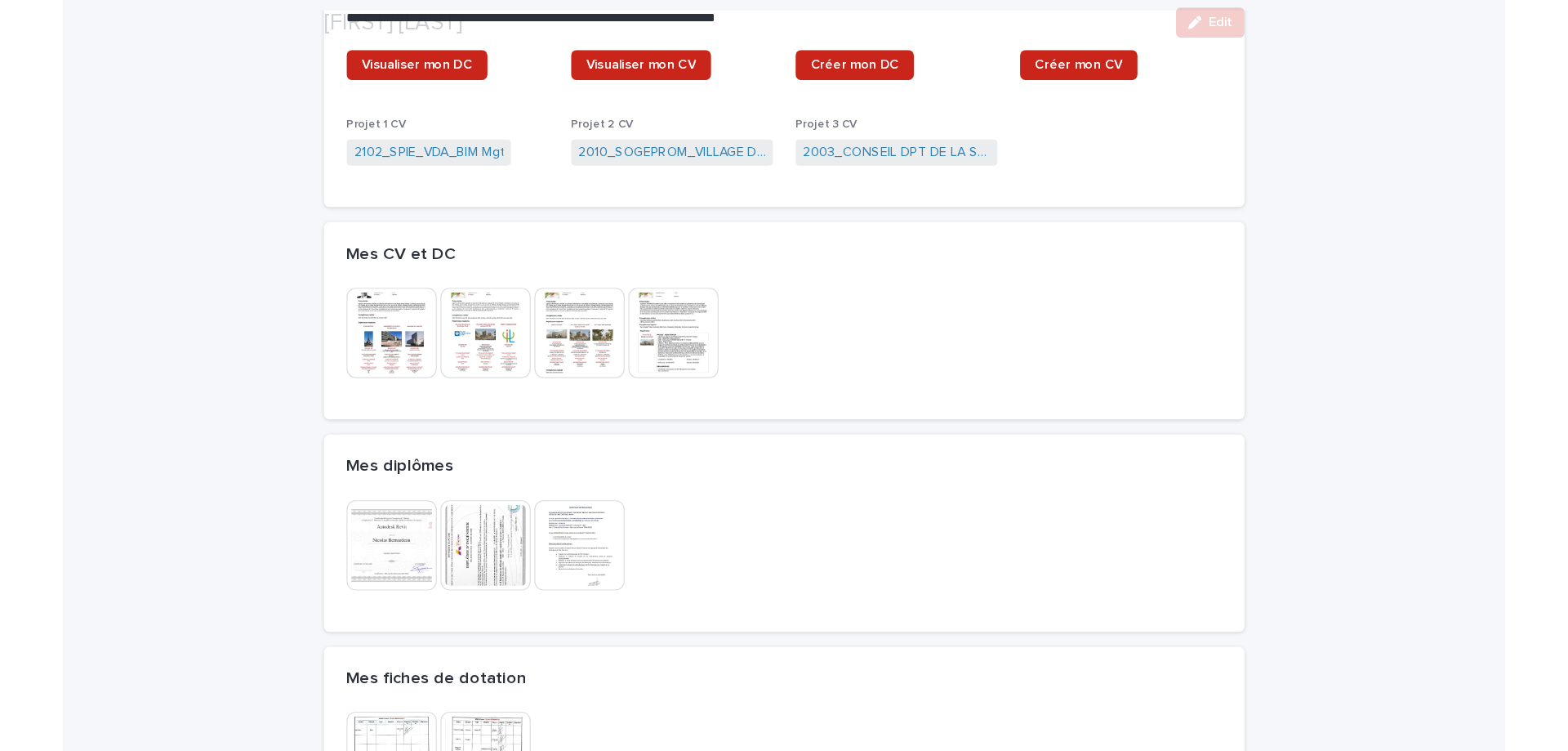 scroll, scrollTop: 245, scrollLeft: 0, axis: vertical 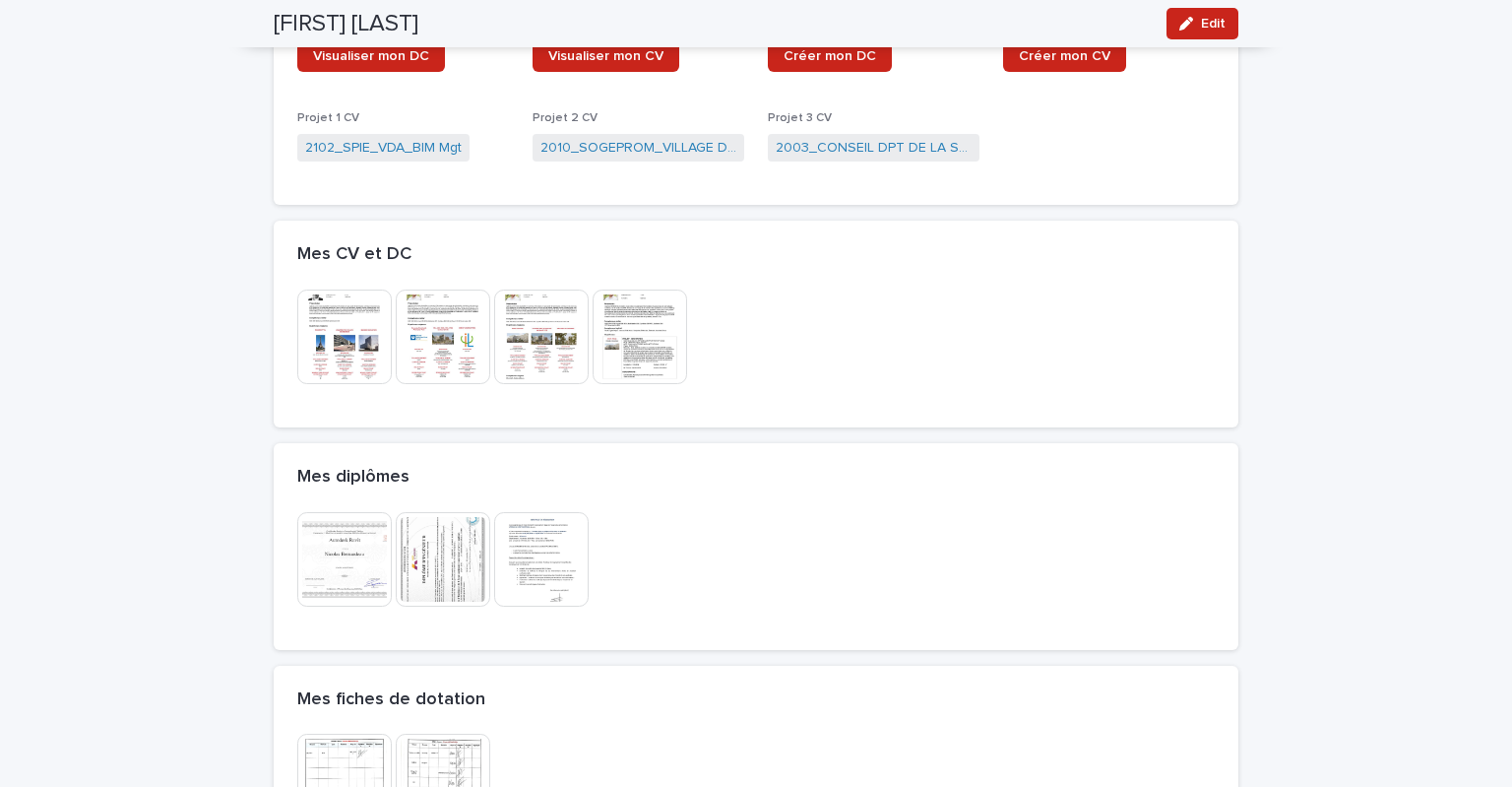 click at bounding box center (443, 559) 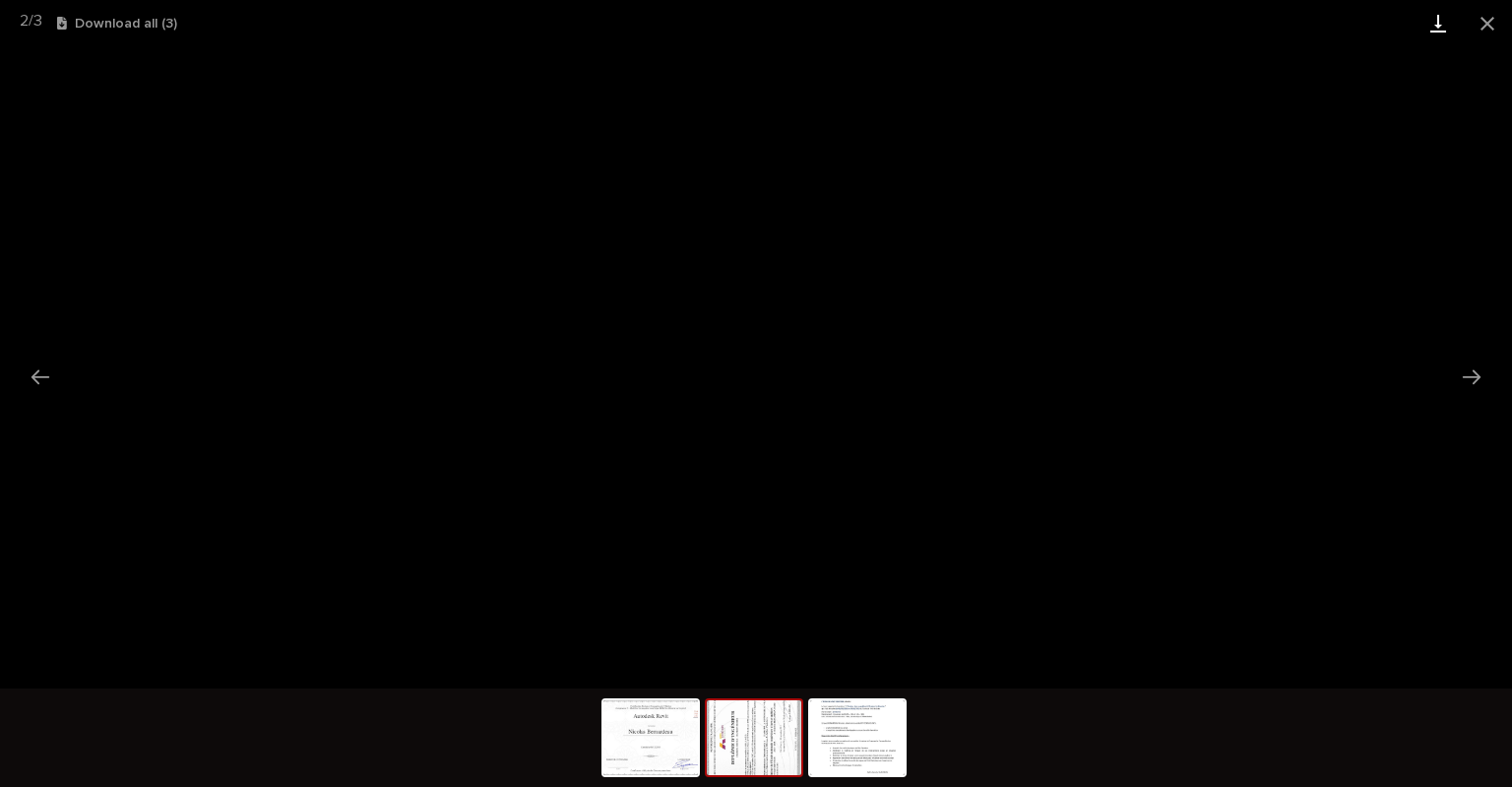click at bounding box center (1438, 23) 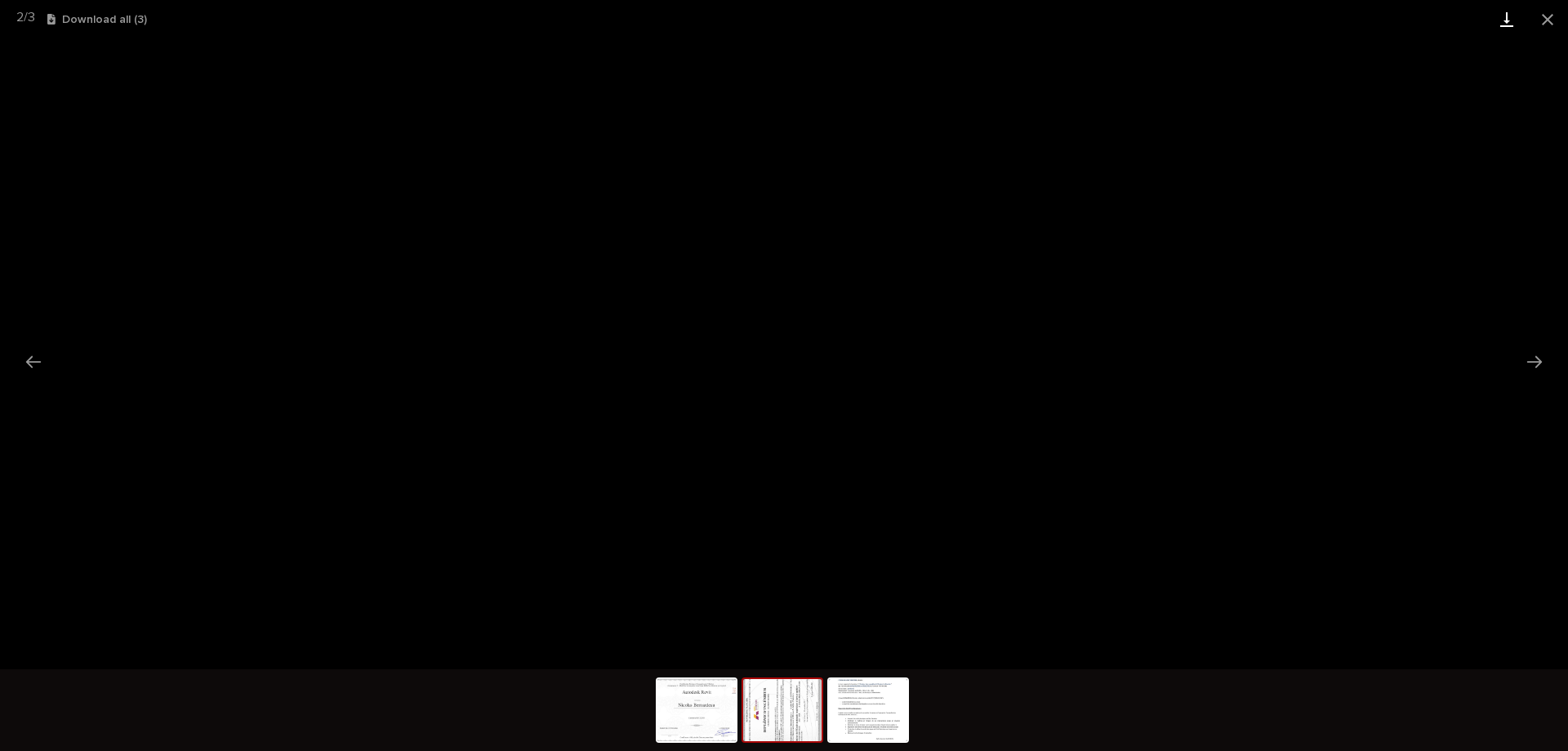 scroll, scrollTop: 245, scrollLeft: 0, axis: vertical 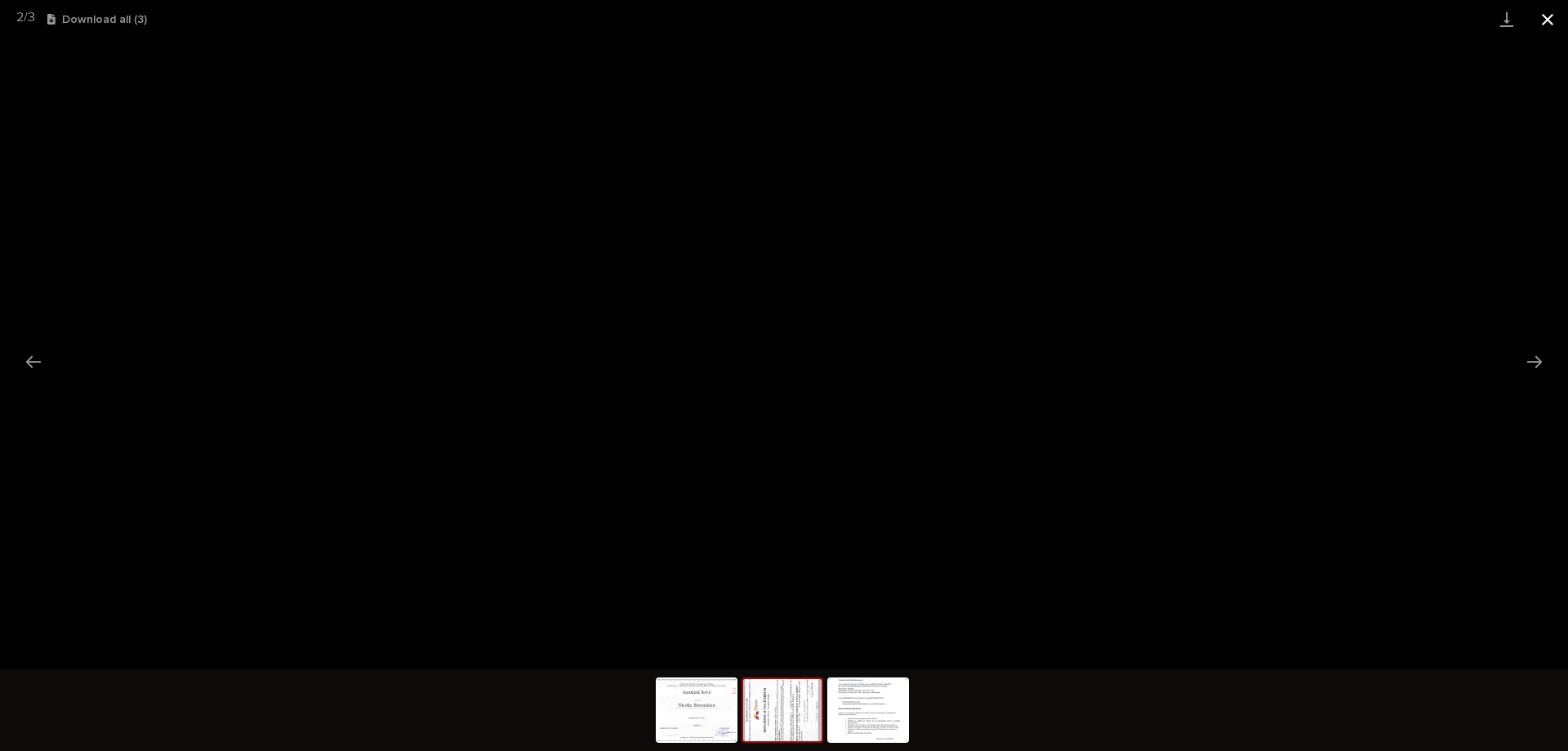 click at bounding box center [1548, 19] 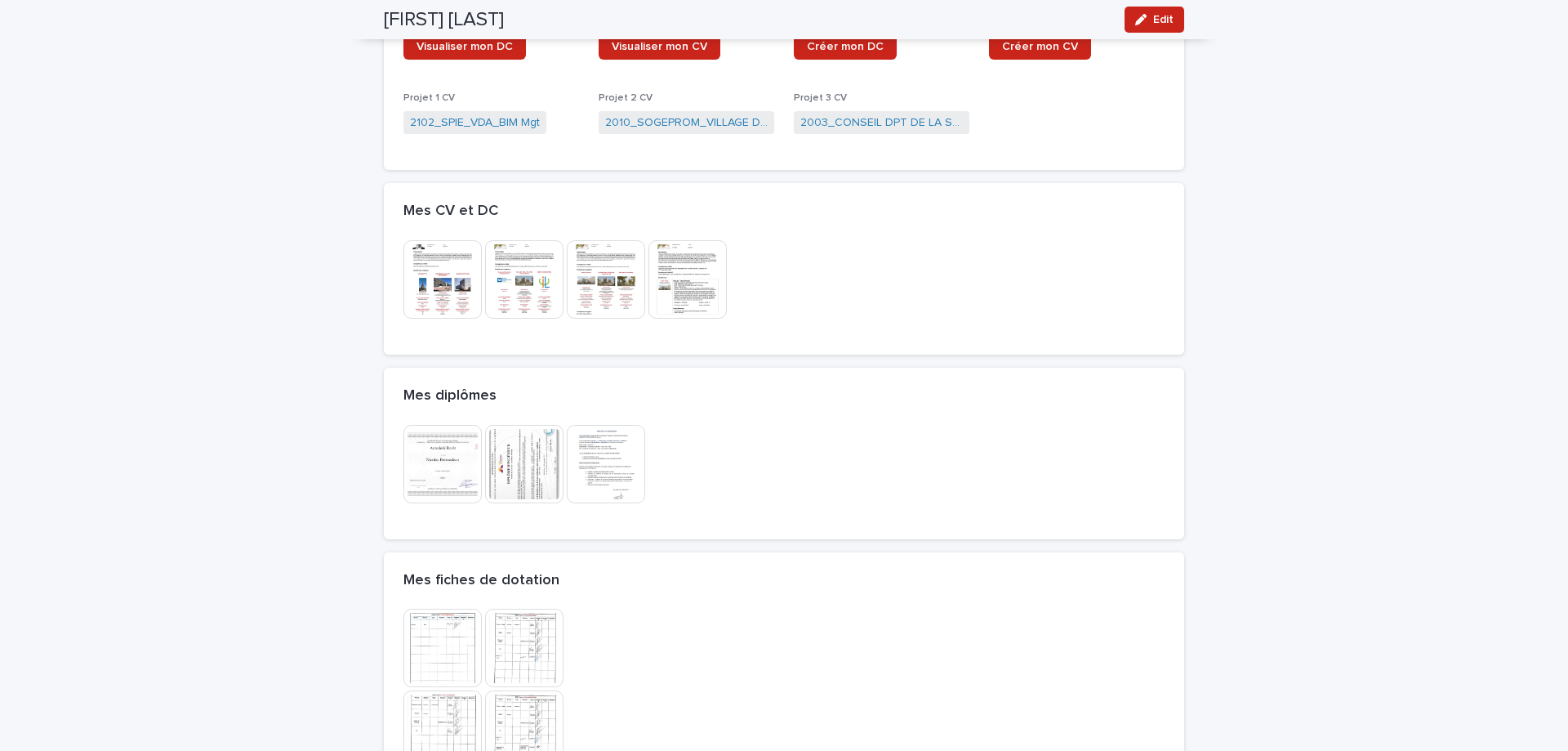 click on "This file cannot be opened Download File" at bounding box center (784, 281) 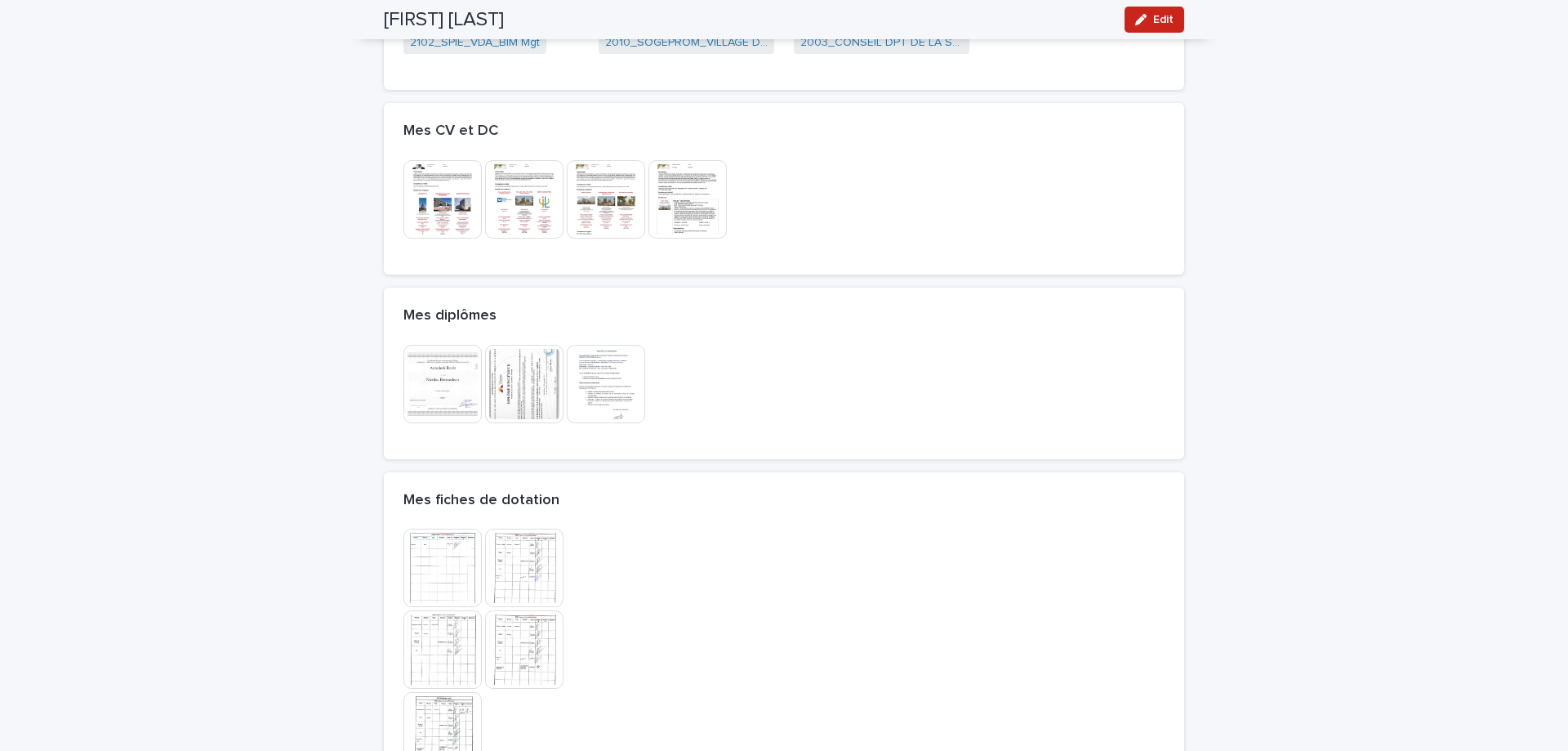 scroll, scrollTop: 0, scrollLeft: 0, axis: both 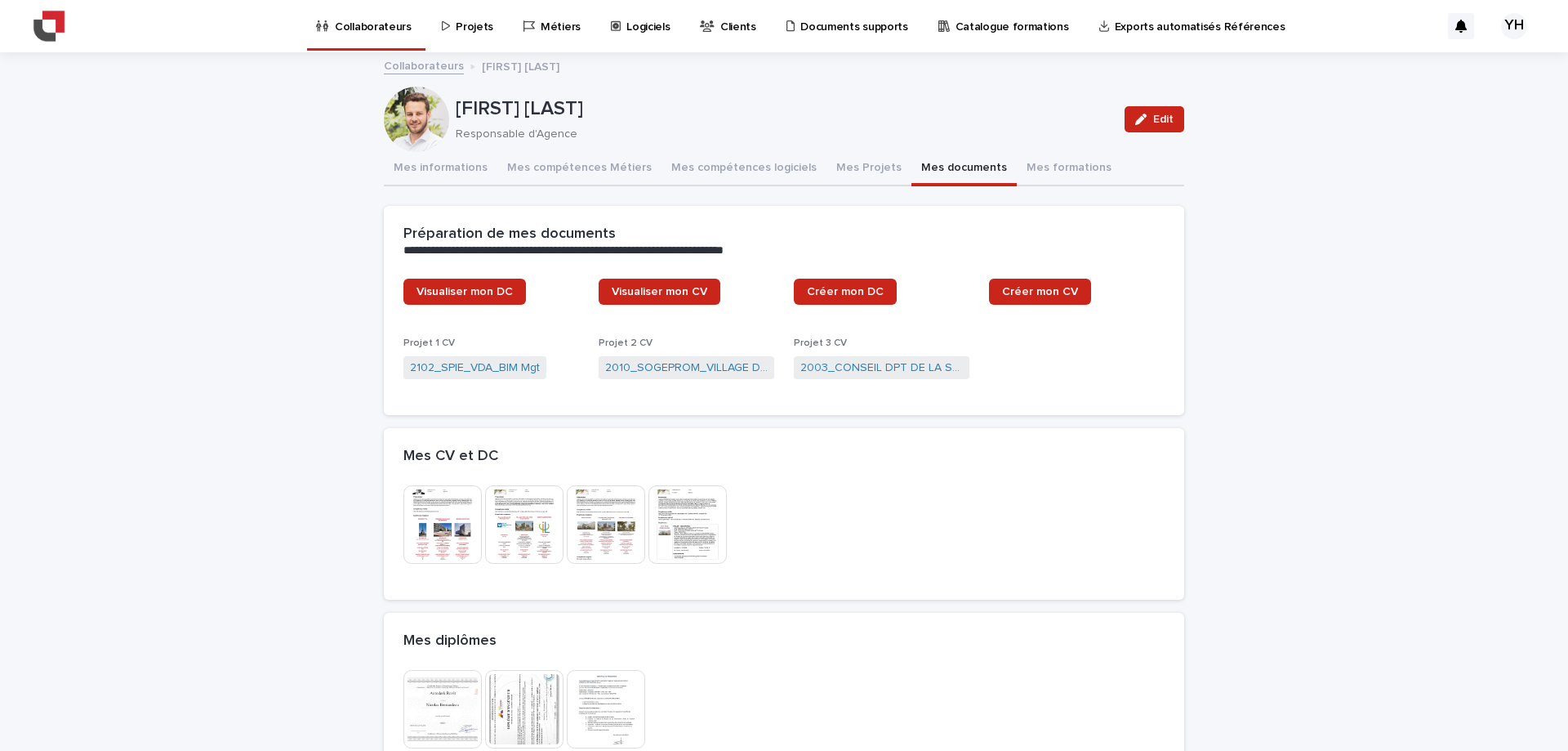 click on "Collaborateurs" at bounding box center (373, 17) 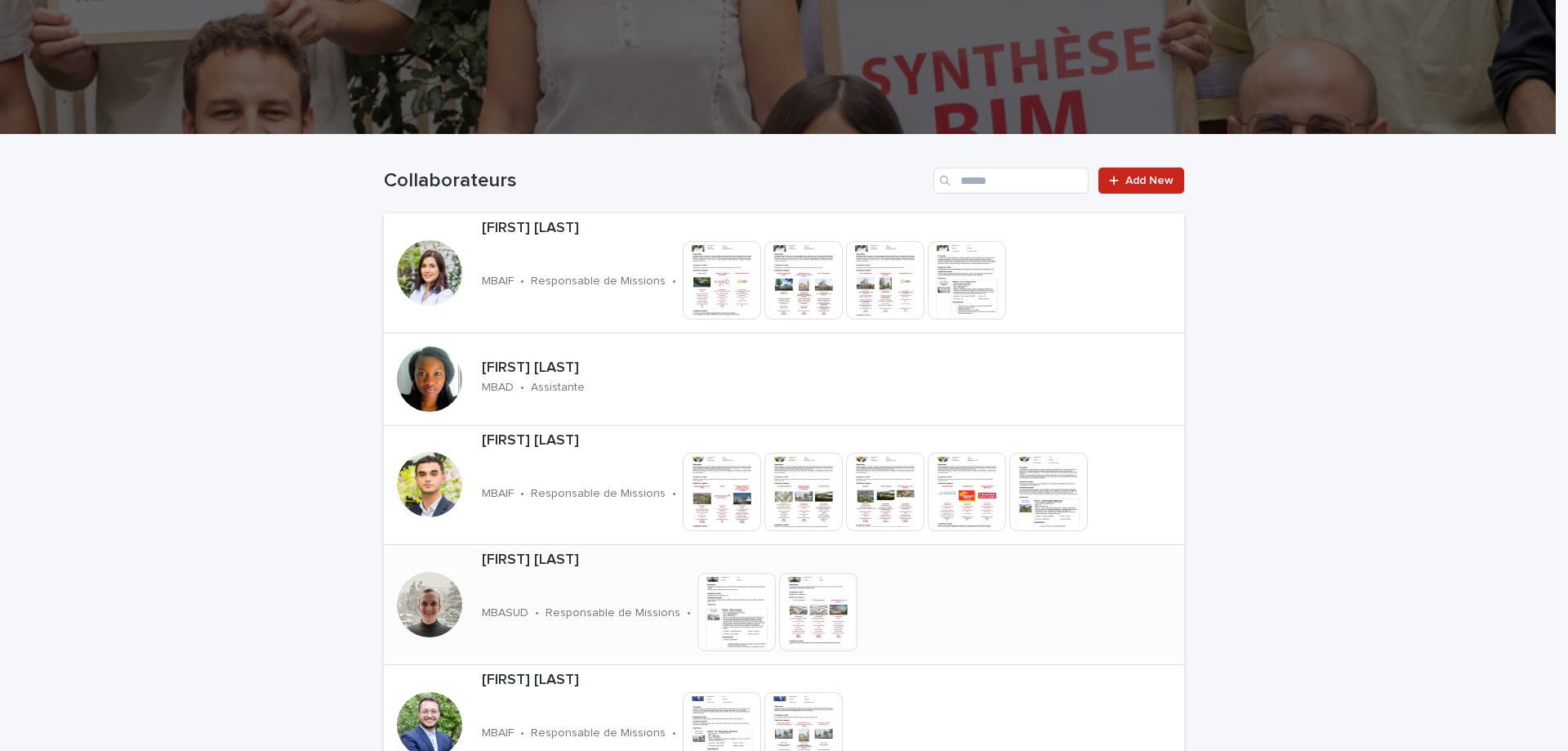 scroll, scrollTop: 409, scrollLeft: 0, axis: vertical 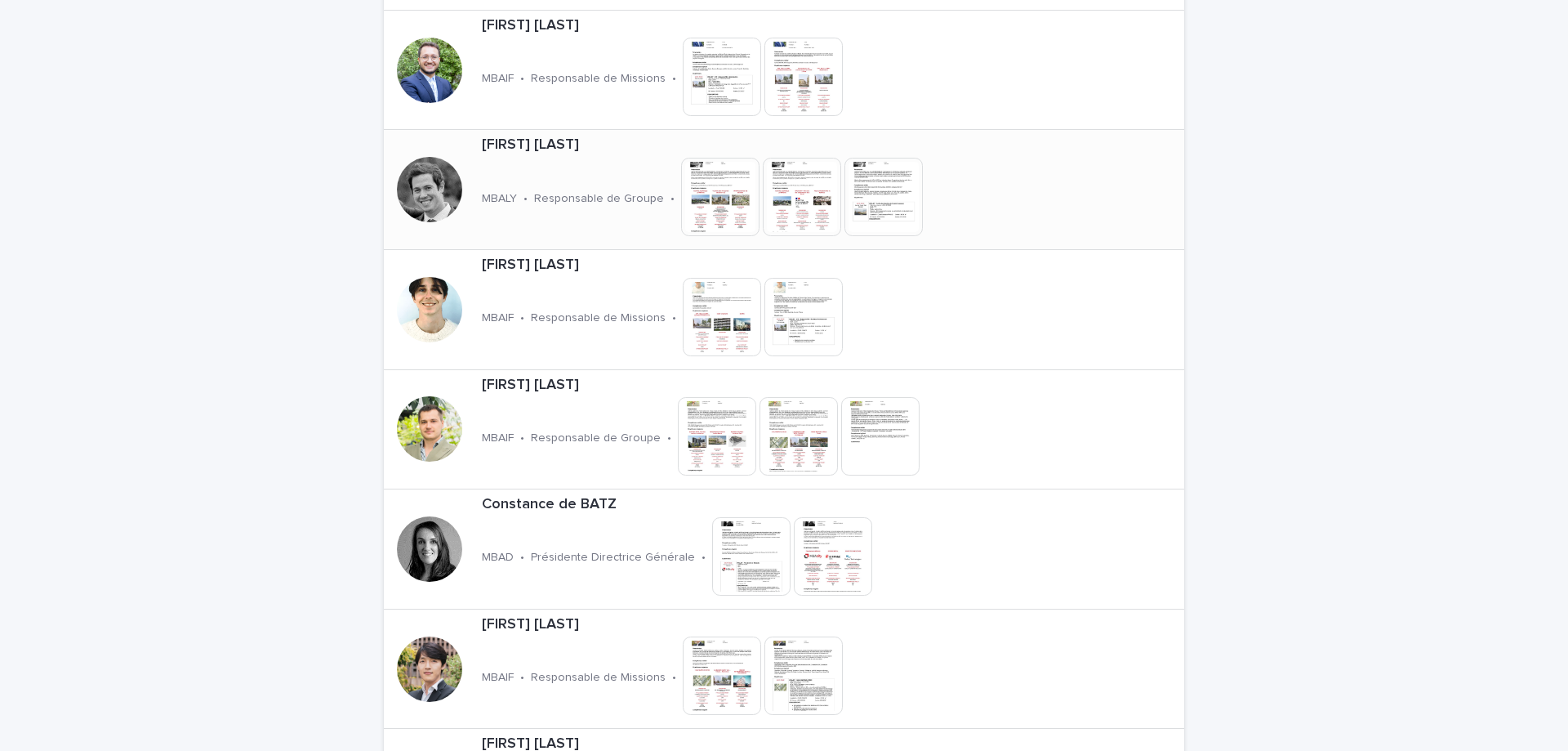 click on "[FIRST] [LAST] MBALY • Responsable de Groupe • This file cannot be opened Download File" at bounding box center [752, 190] 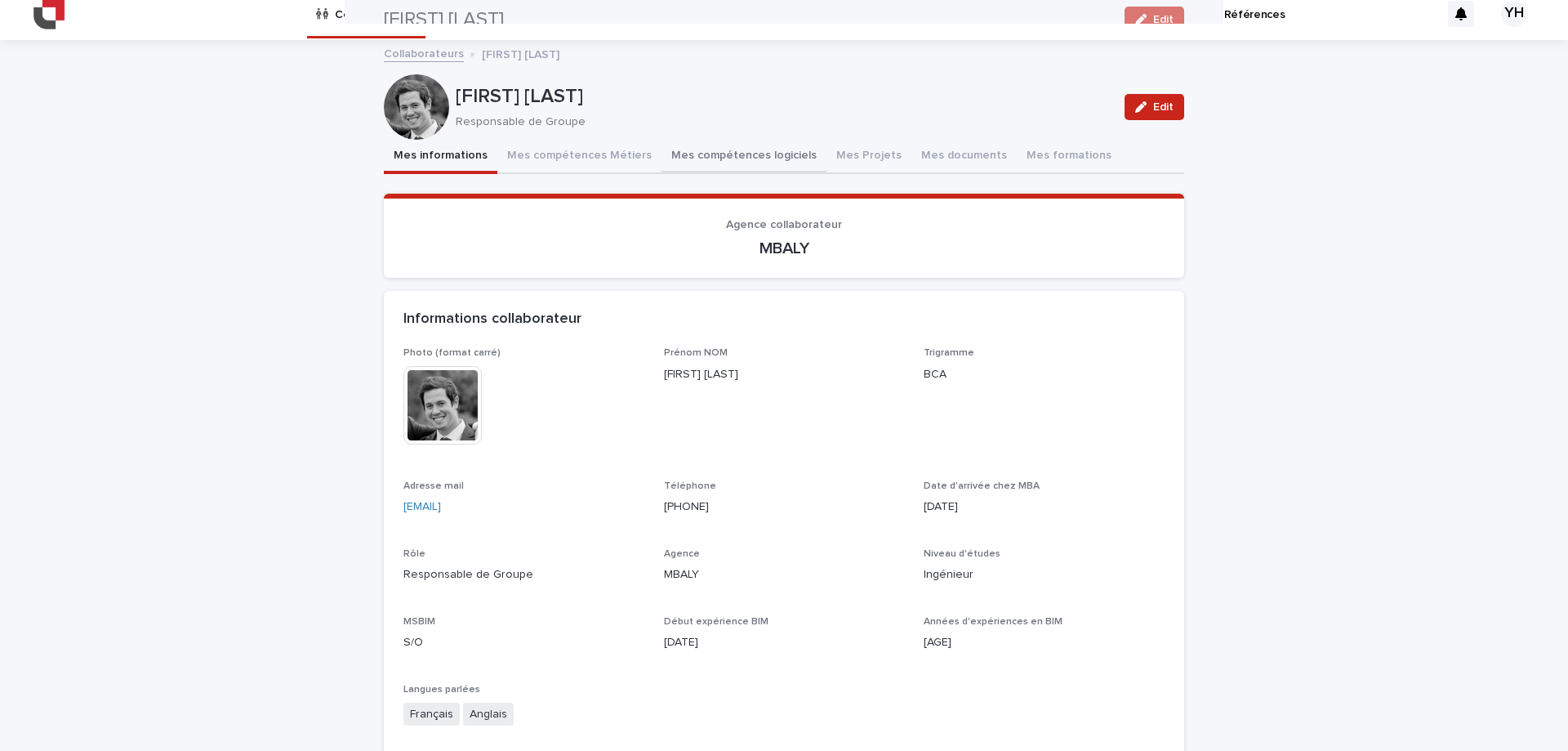 scroll, scrollTop: 0, scrollLeft: 0, axis: both 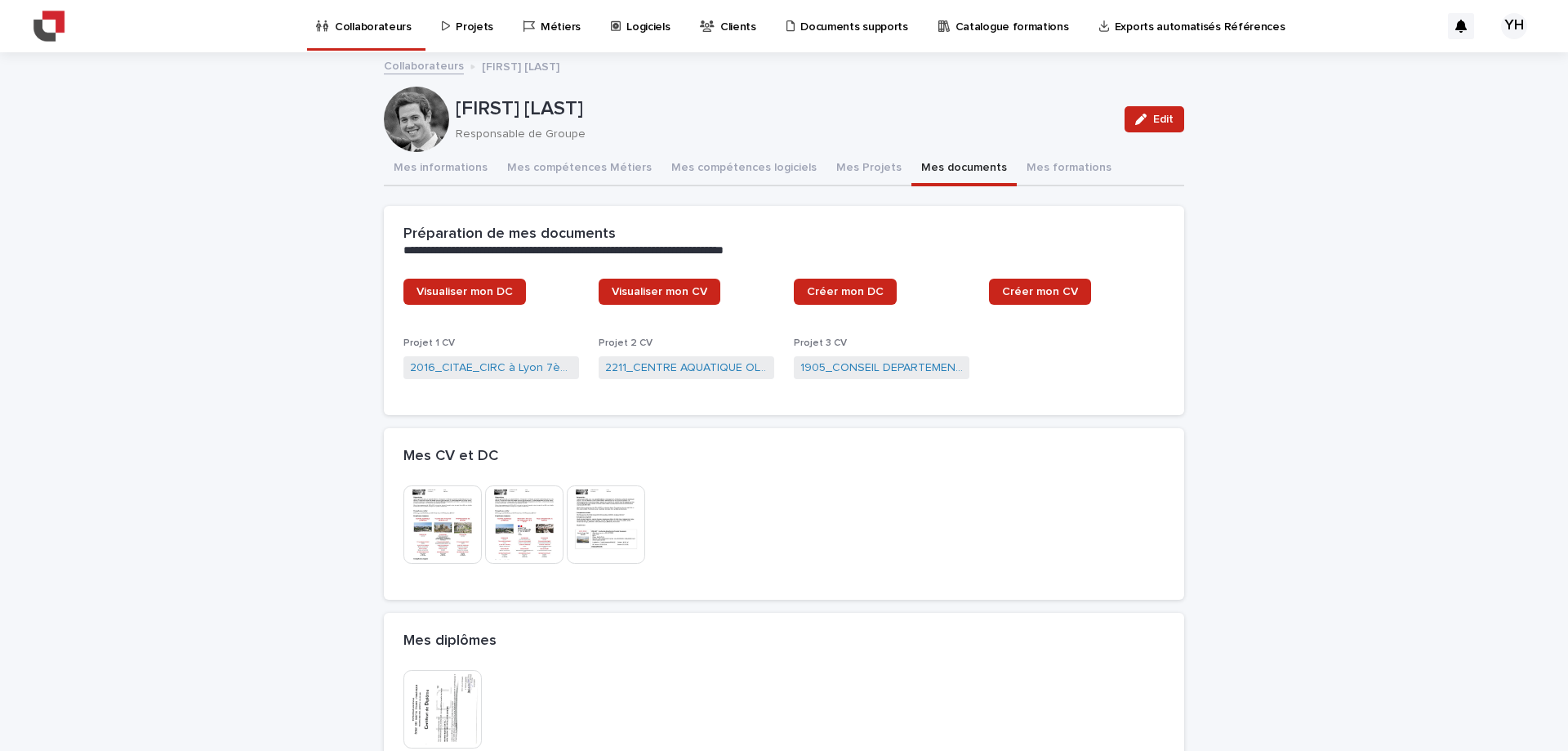 click on "Mes documents" at bounding box center (964, 169) 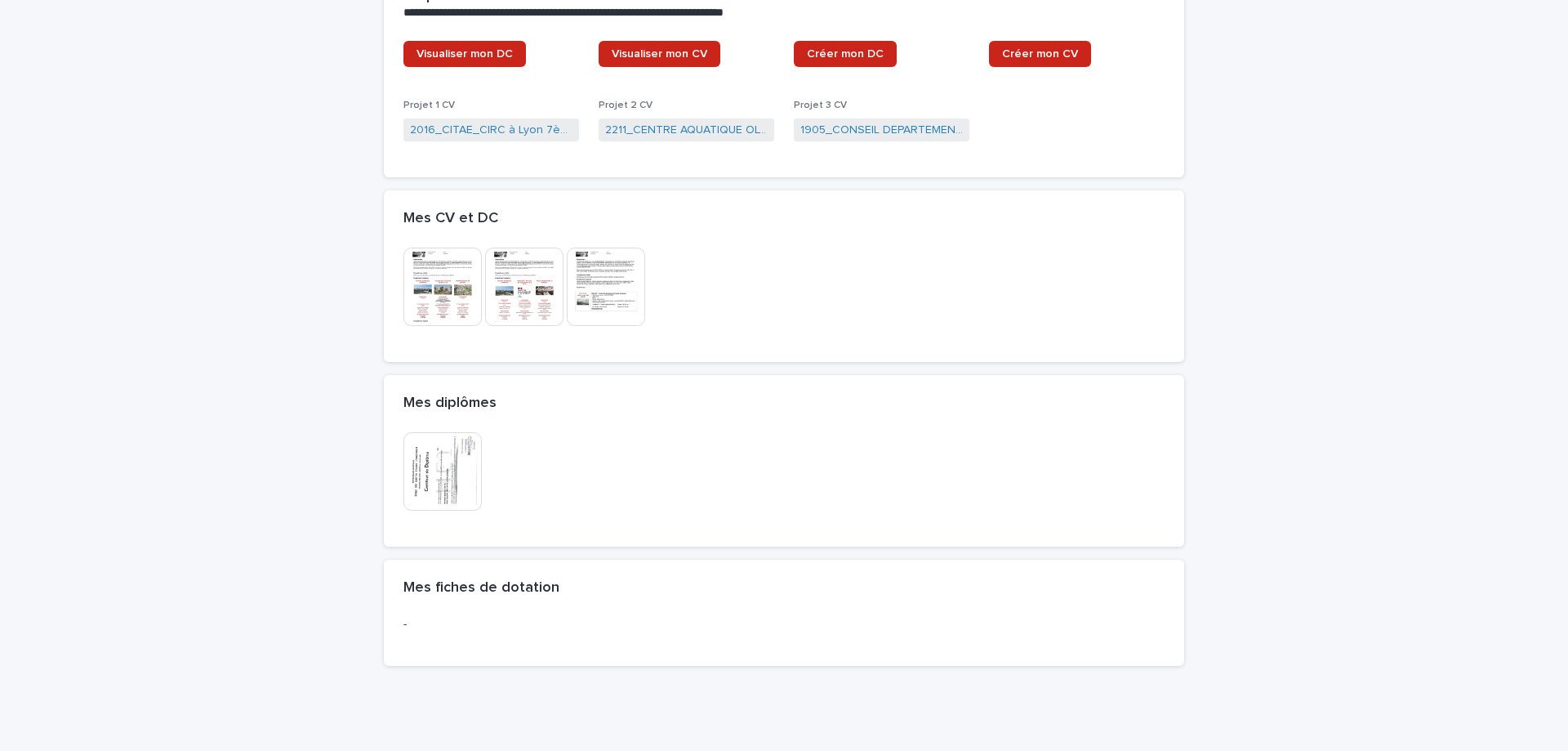 scroll, scrollTop: 245, scrollLeft: 0, axis: vertical 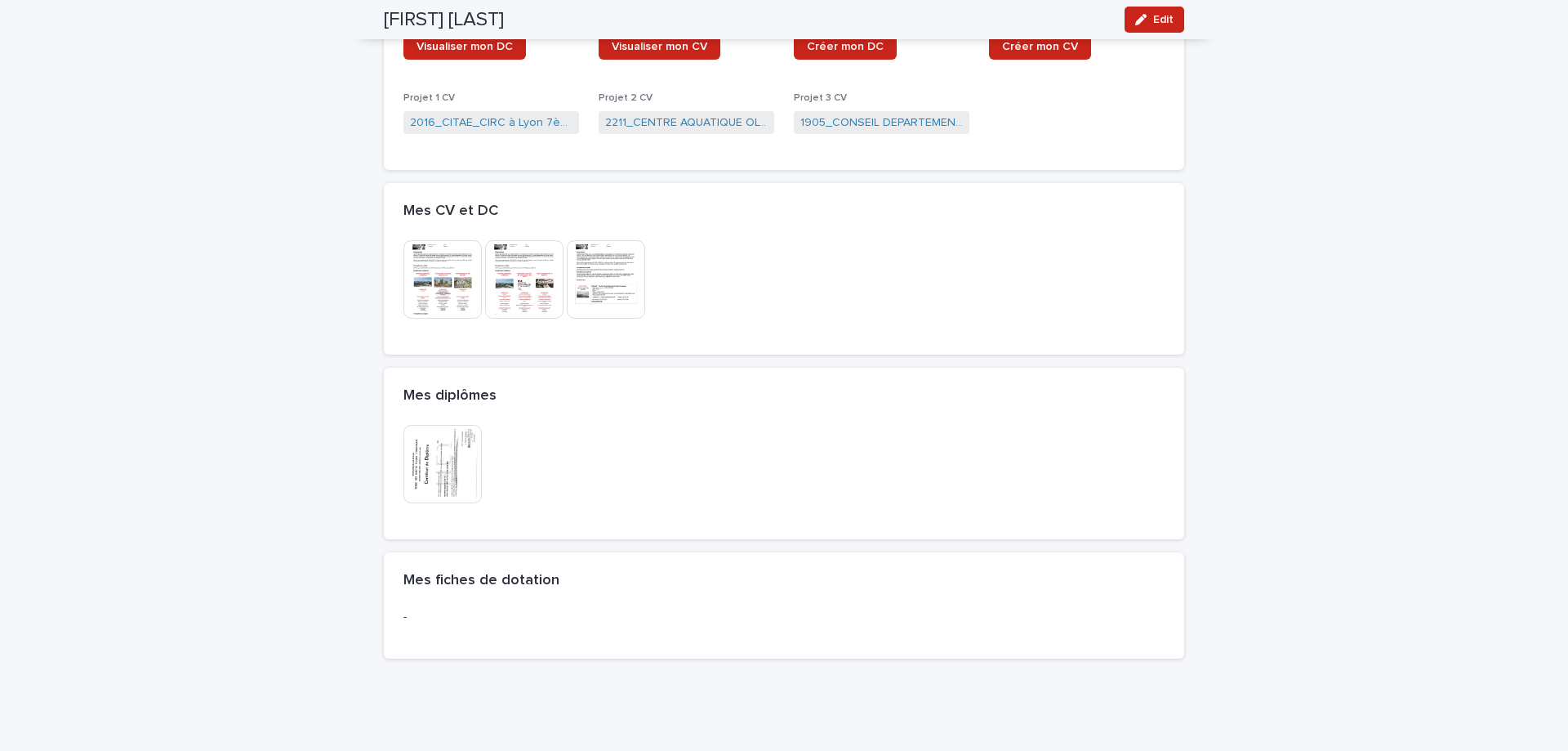 click at bounding box center (443, 464) 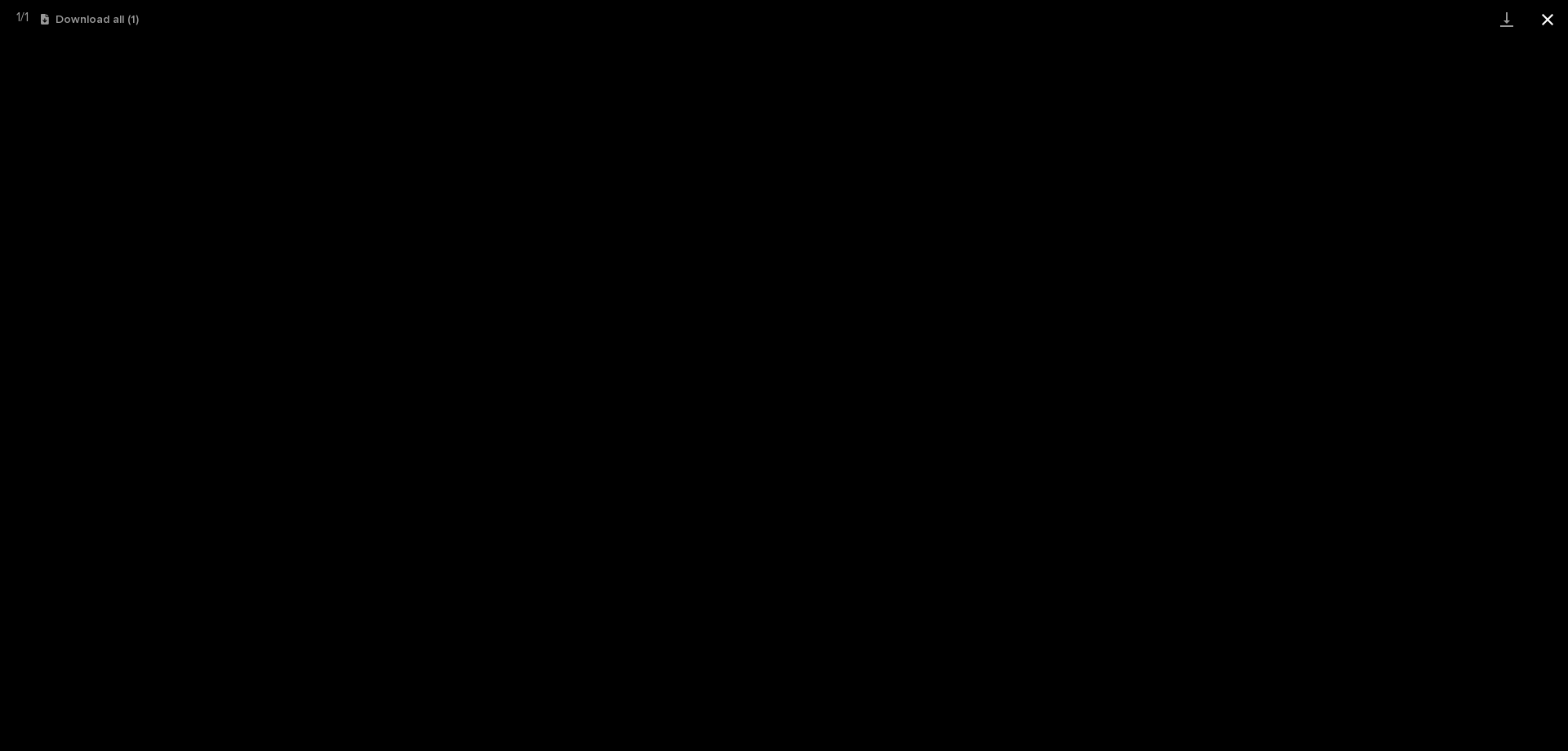 click at bounding box center (1548, 19) 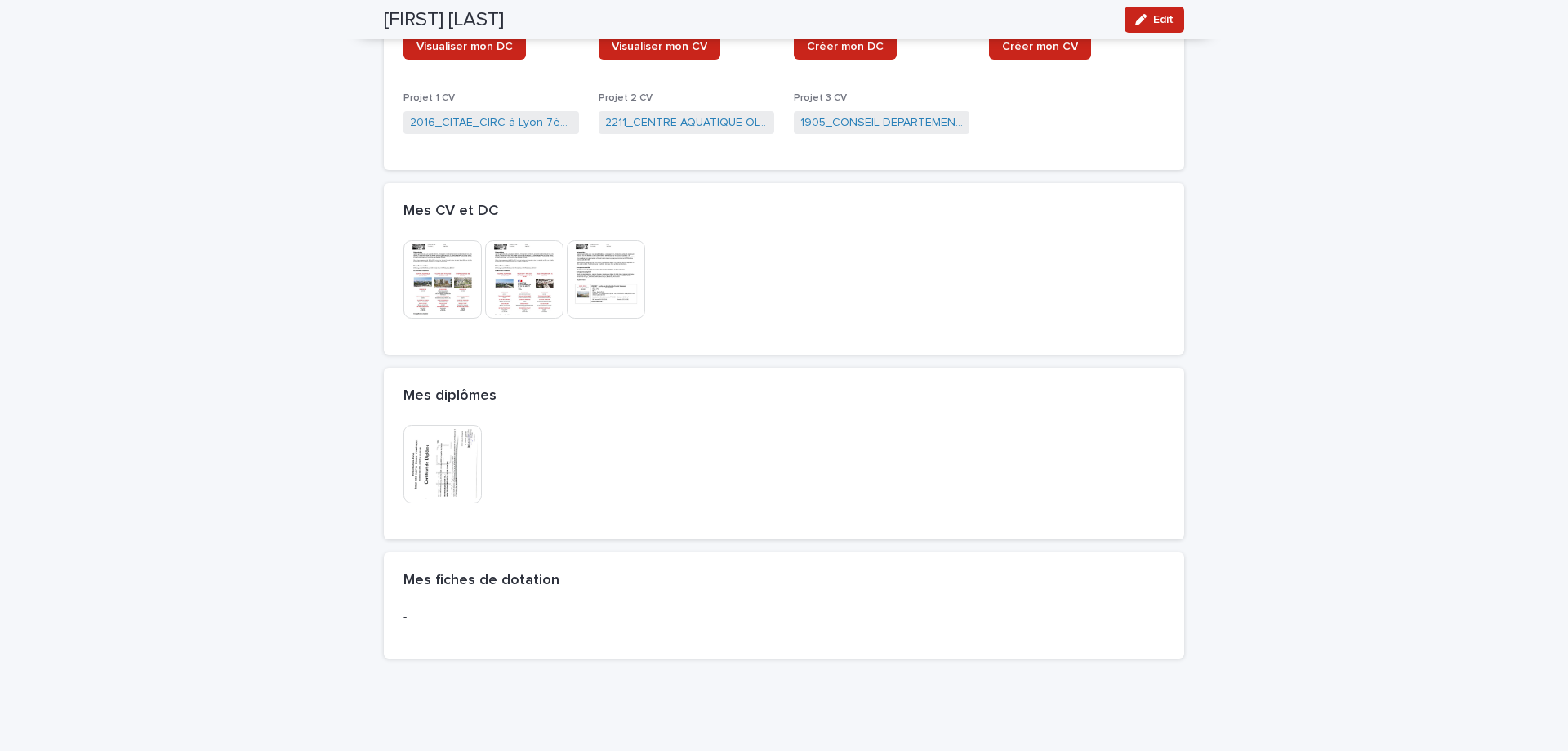 scroll, scrollTop: 0, scrollLeft: 0, axis: both 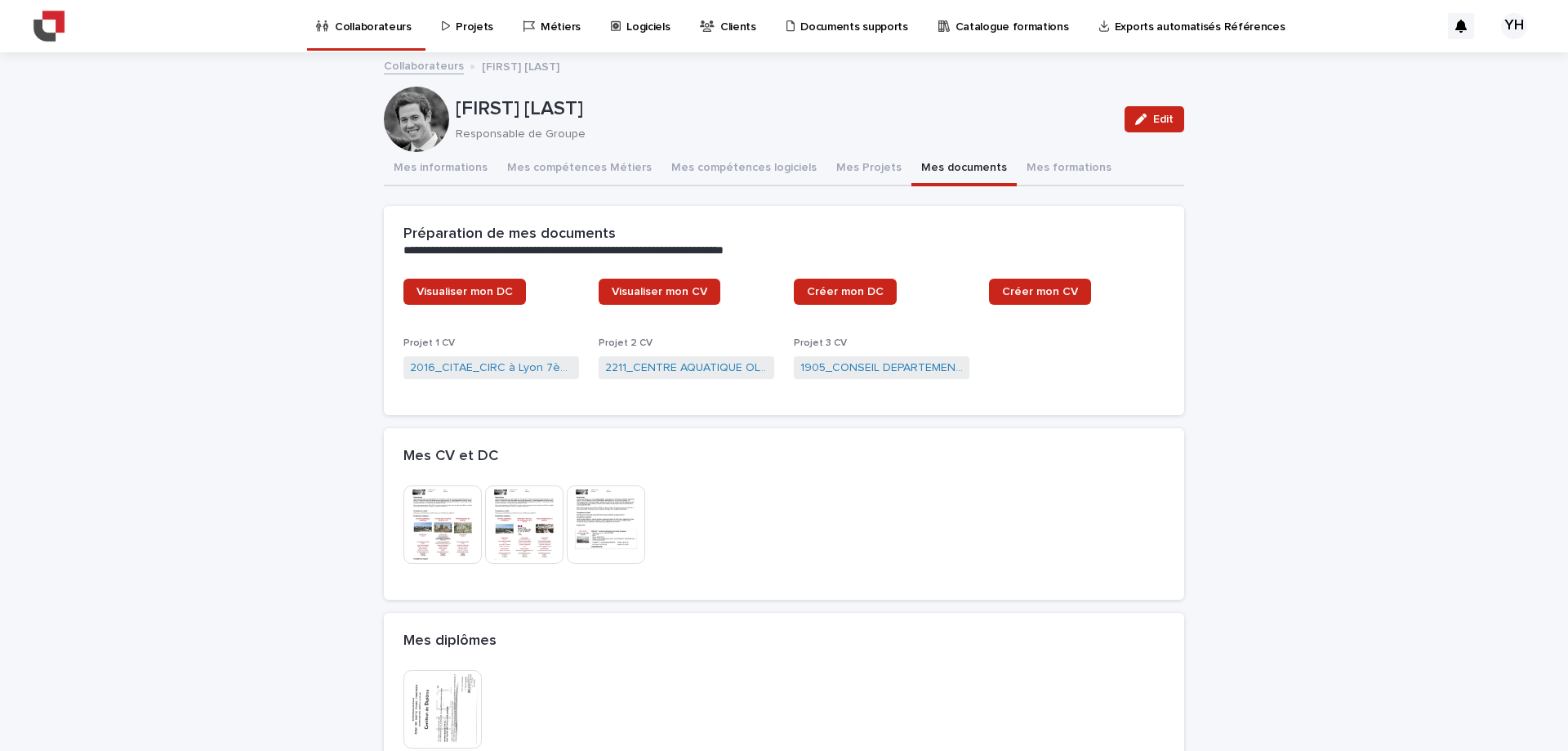 click on "Collaborateurs" at bounding box center (373, 17) 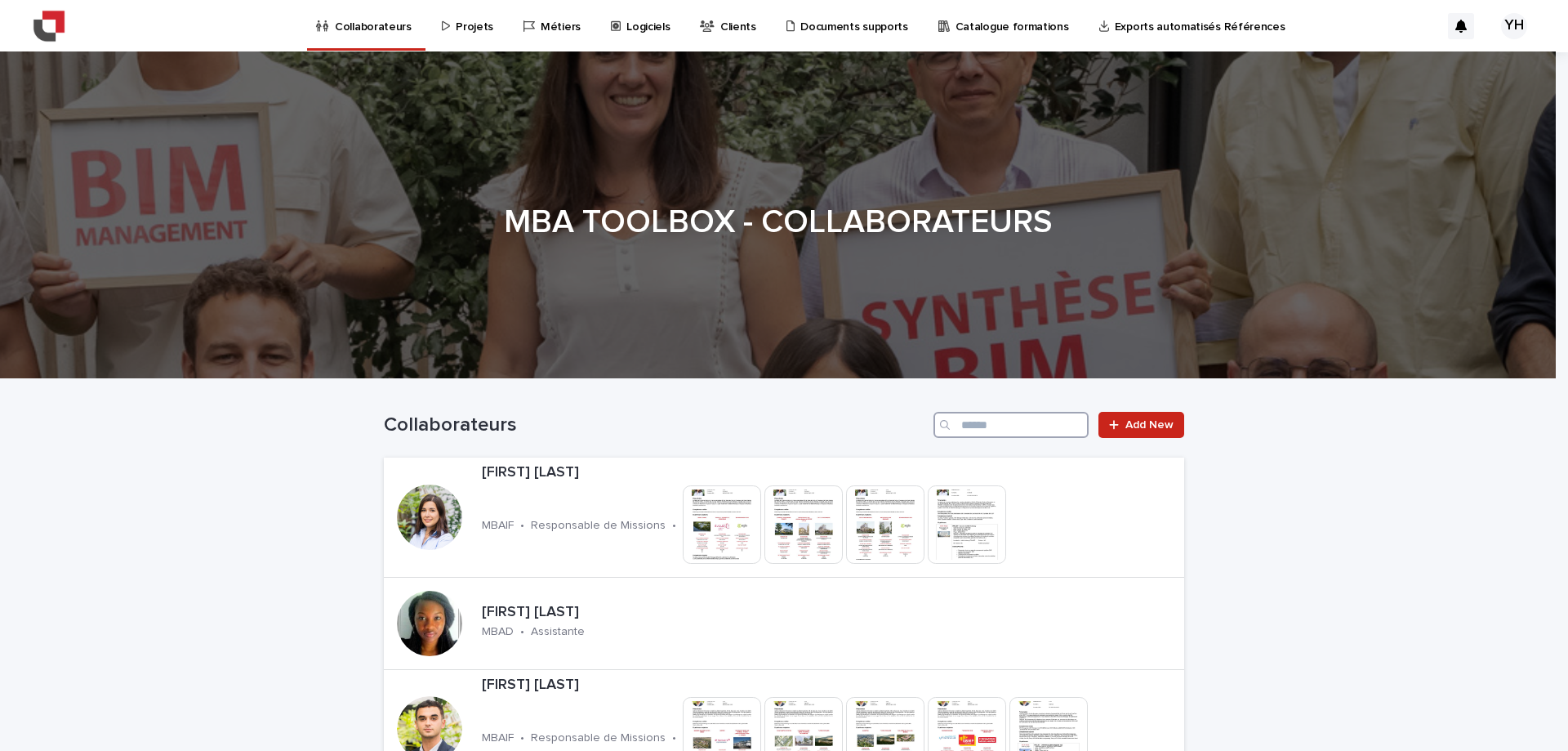 click at bounding box center (1011, 425) 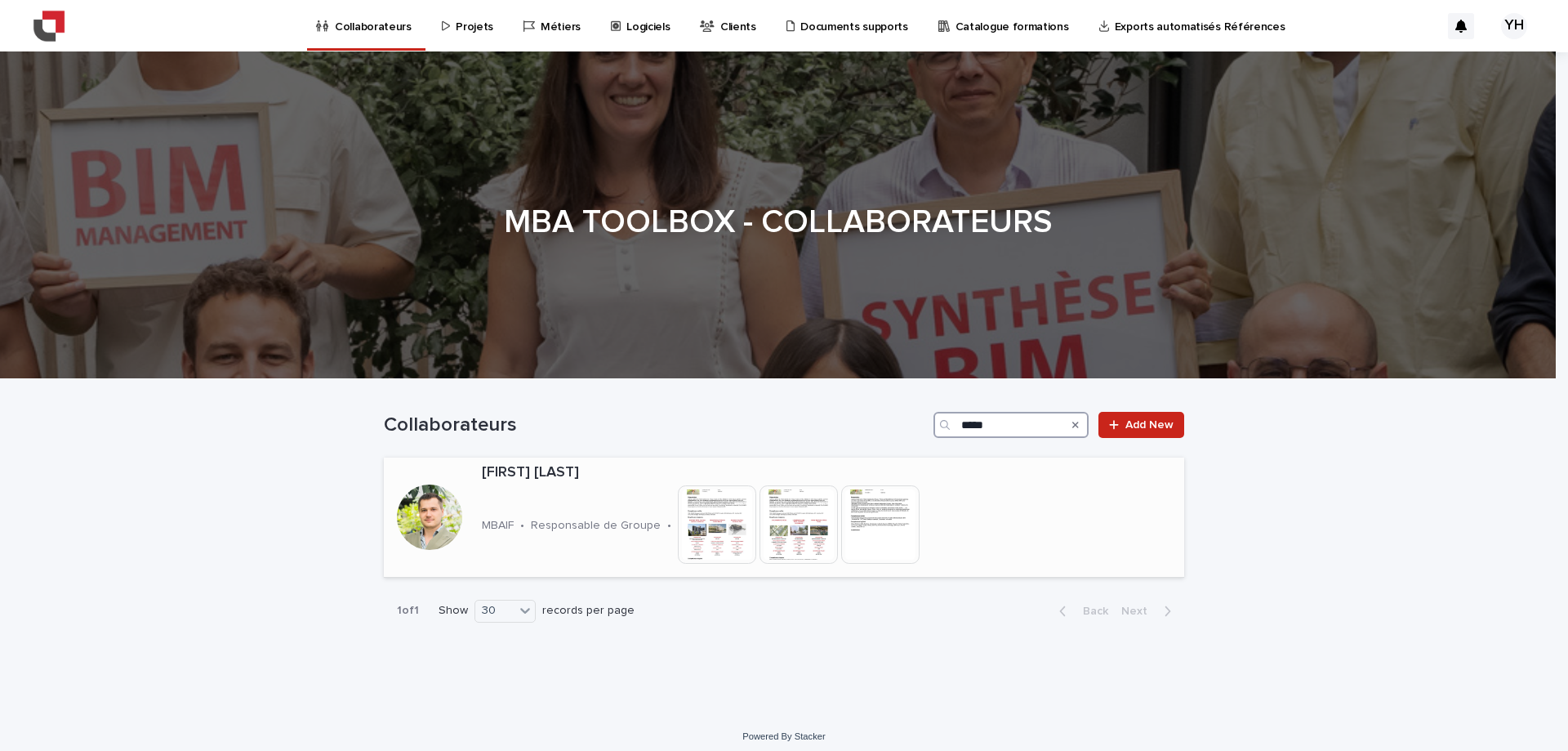 type on "*****" 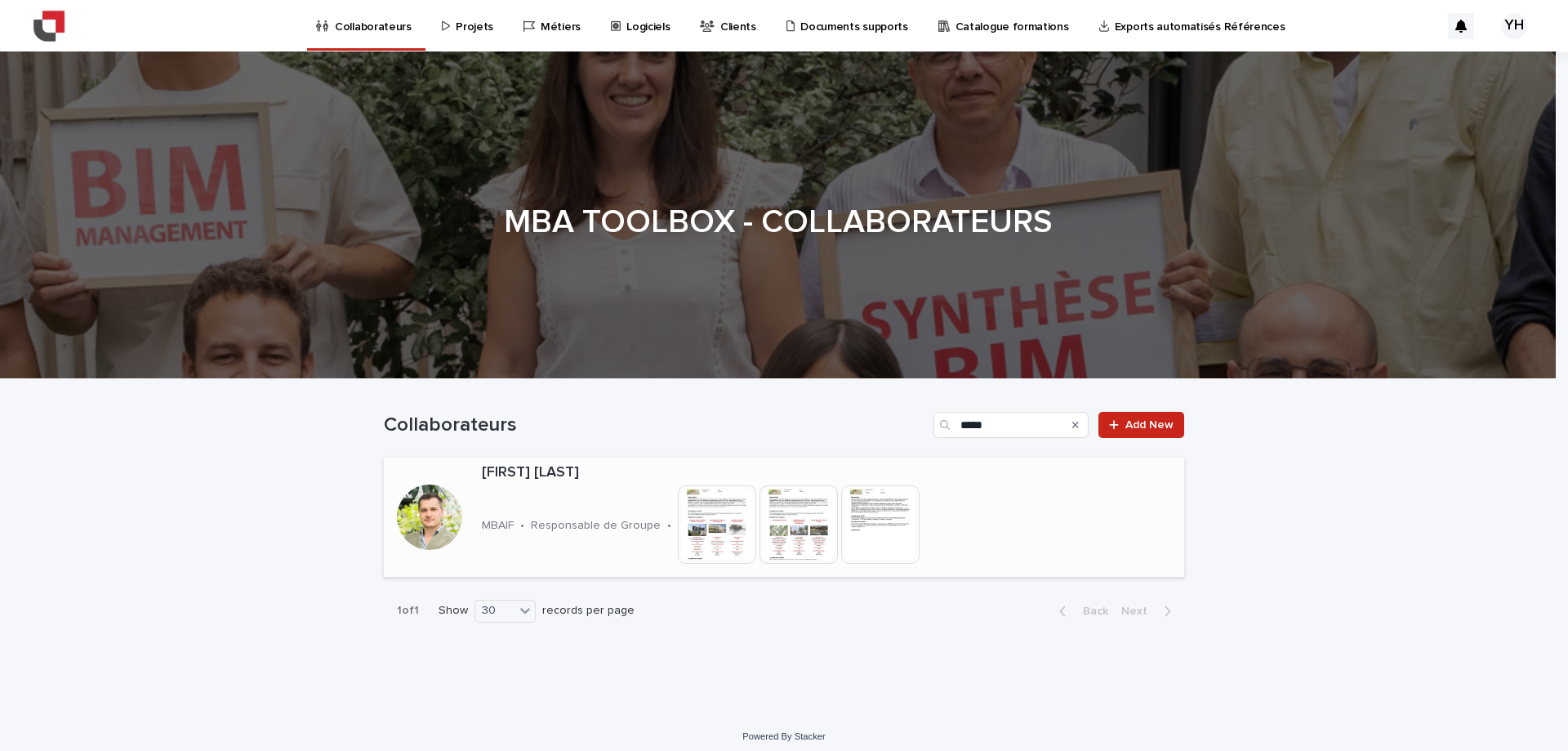 click on "[FIRST] [LAST] MBAIF • Responsable de Groupe • This file cannot be opened Download File" at bounding box center (751, 517) 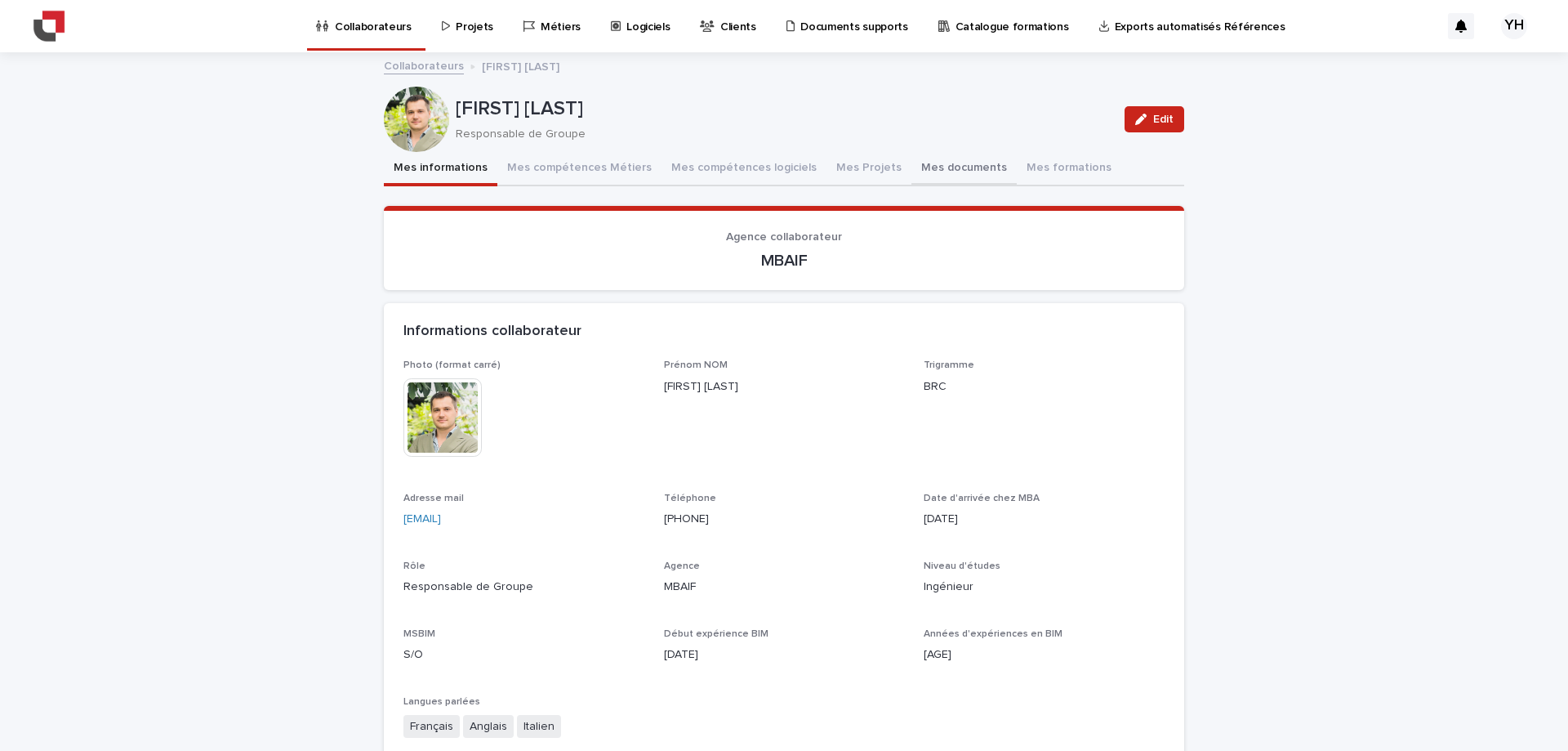 click on "Mes documents" at bounding box center (964, 169) 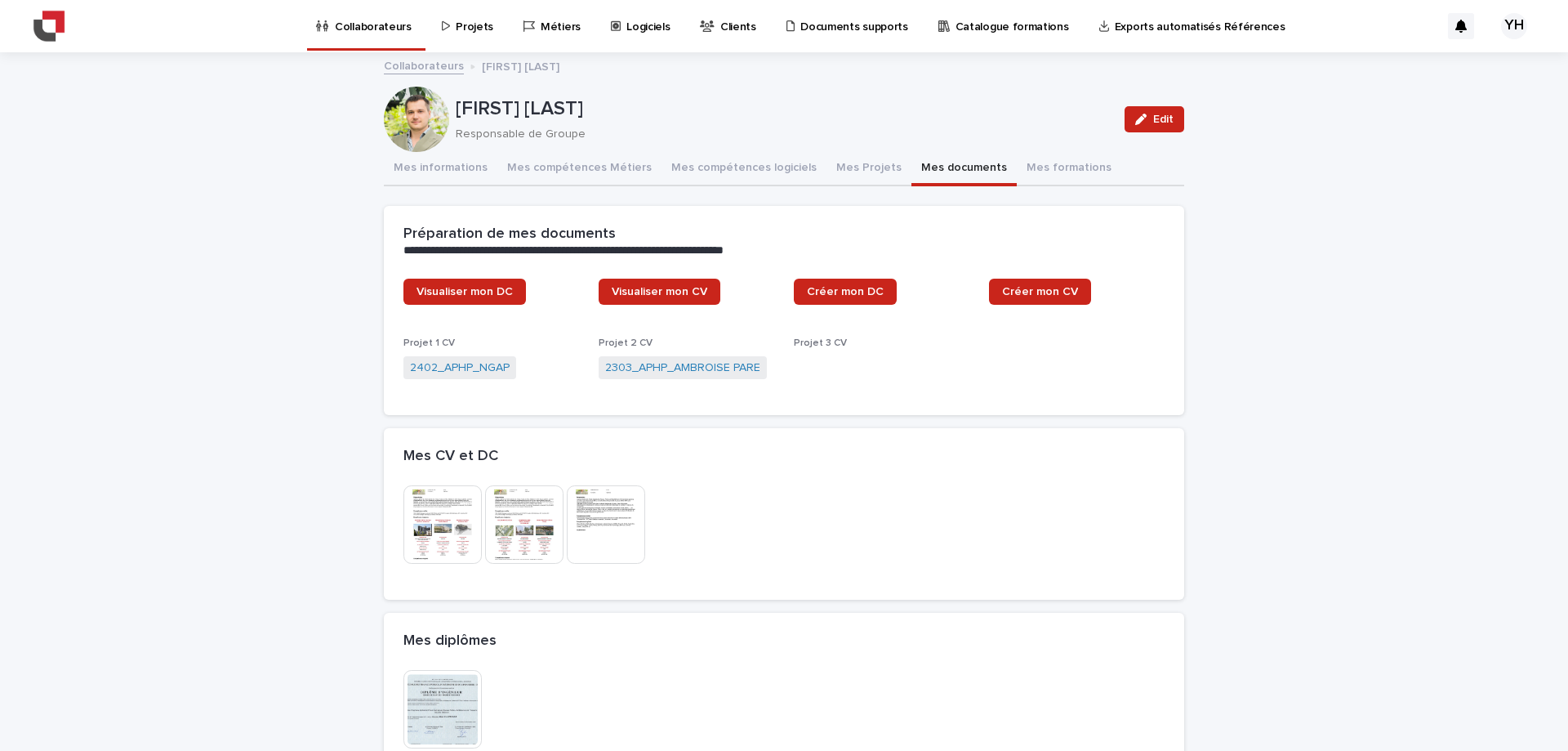 scroll, scrollTop: 245, scrollLeft: 0, axis: vertical 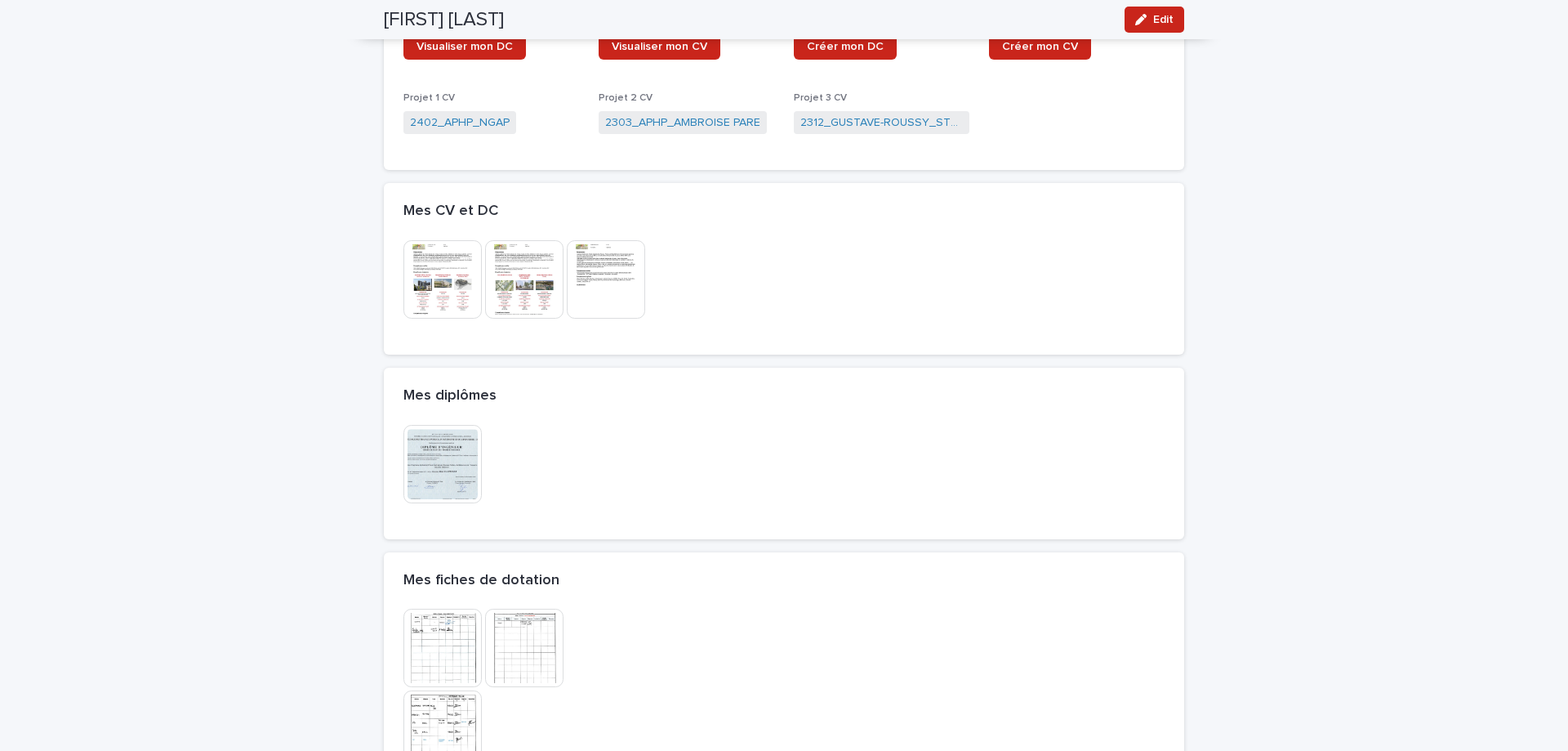 click at bounding box center (443, 464) 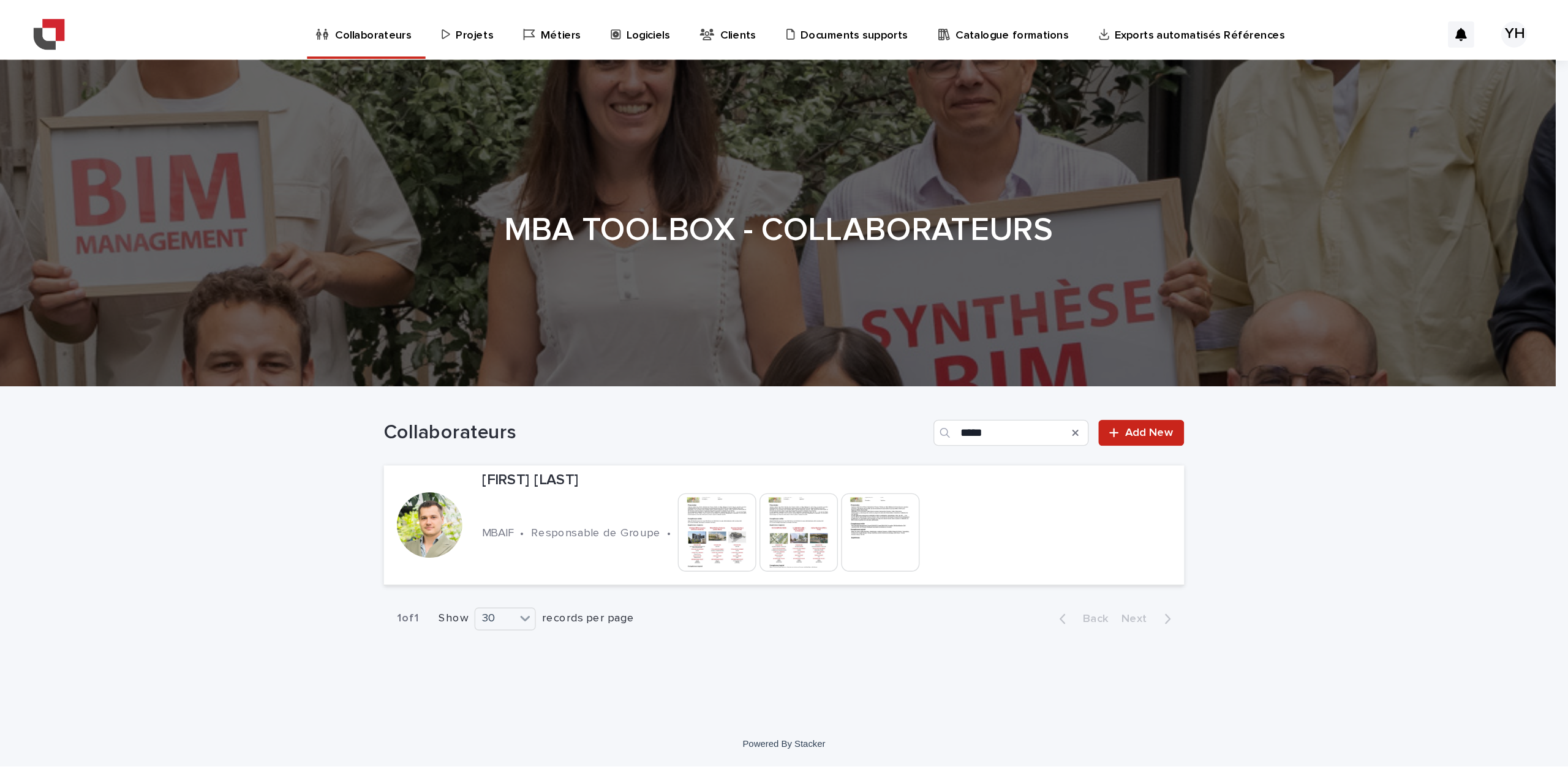 scroll, scrollTop: 0, scrollLeft: 0, axis: both 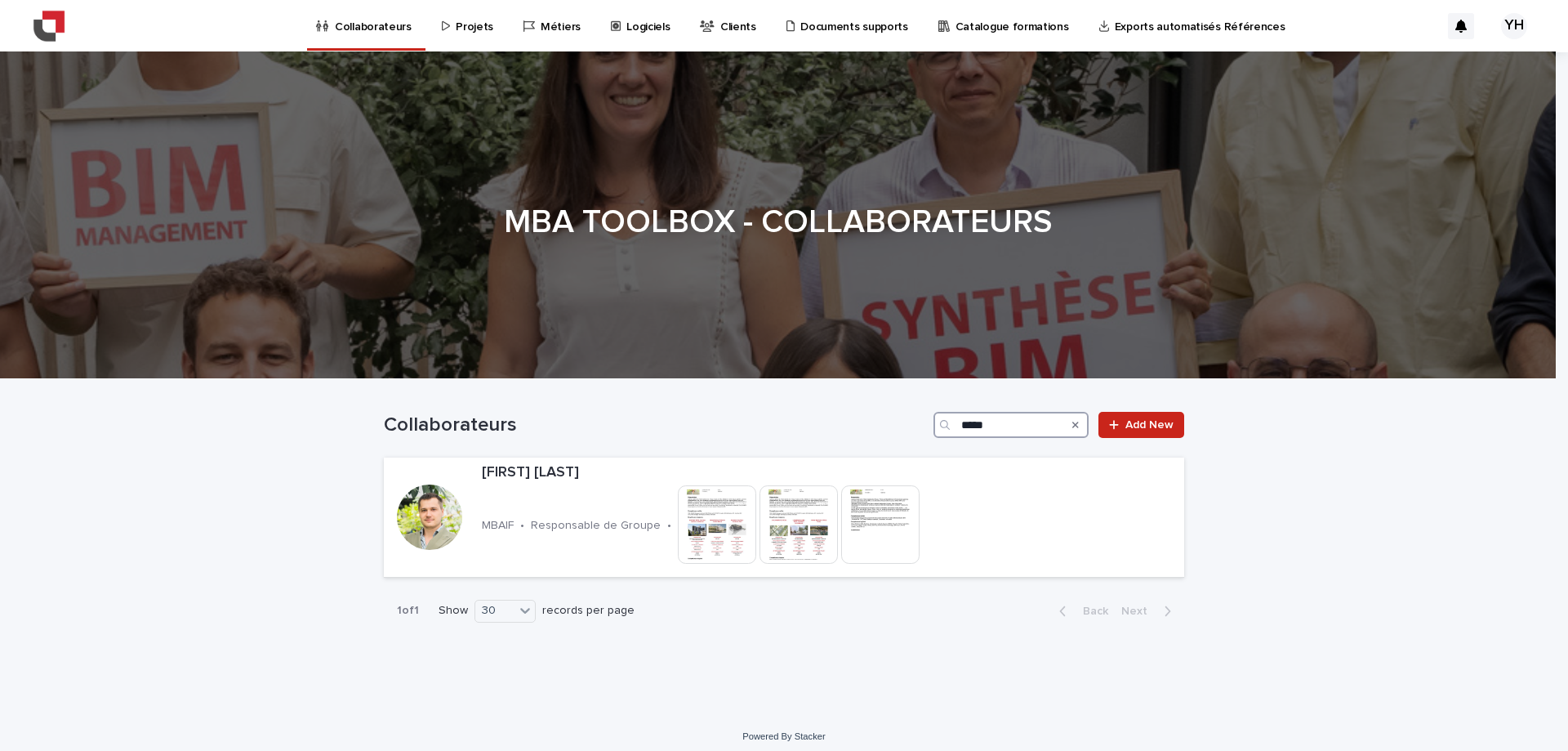 drag, startPoint x: 984, startPoint y: 433, endPoint x: 911, endPoint y: 436, distance: 73.06162 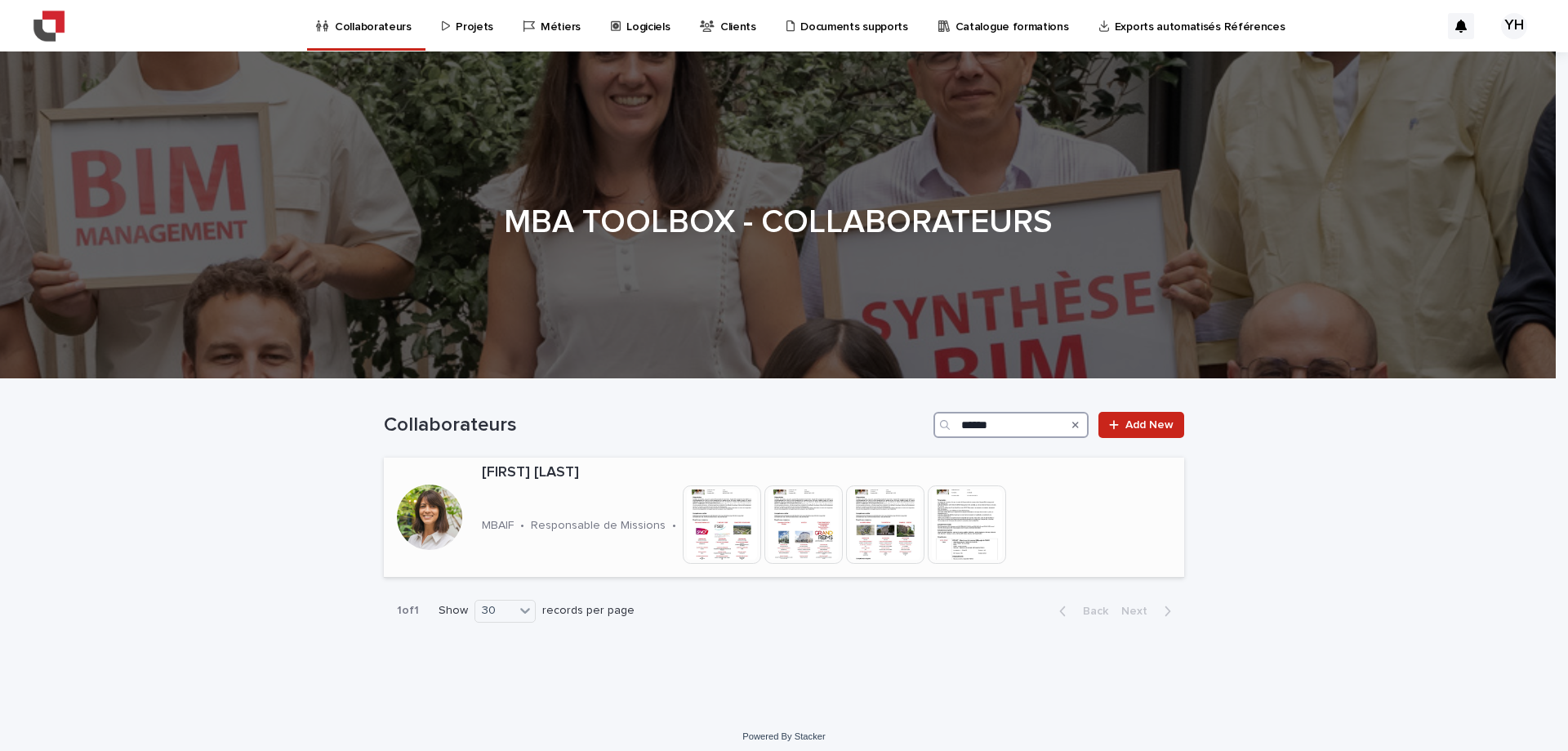 type on "******" 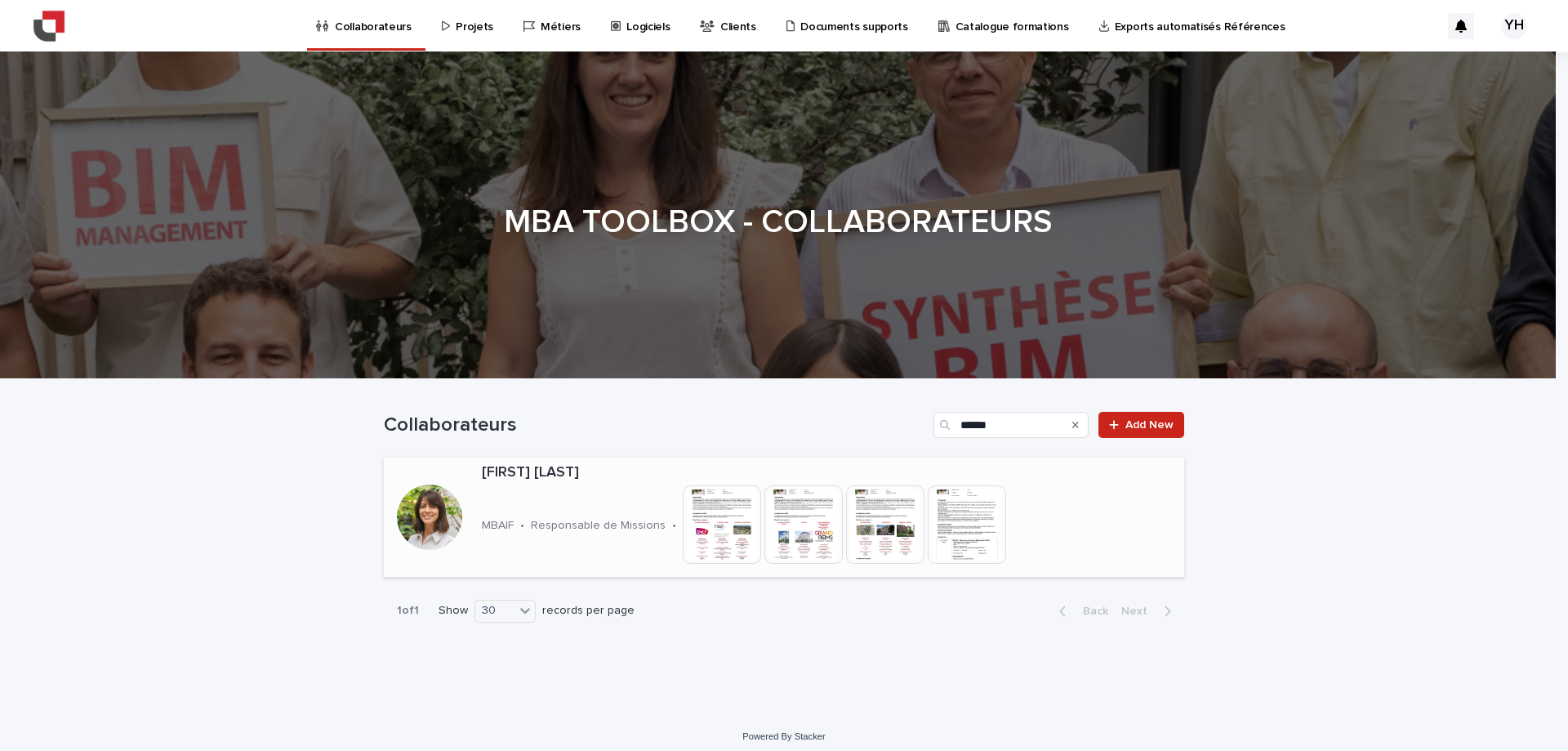 click on "[FIRST] [LAST] MBAIF • Responsable de Missions • This file cannot be opened Download File" at bounding box center [794, 517] 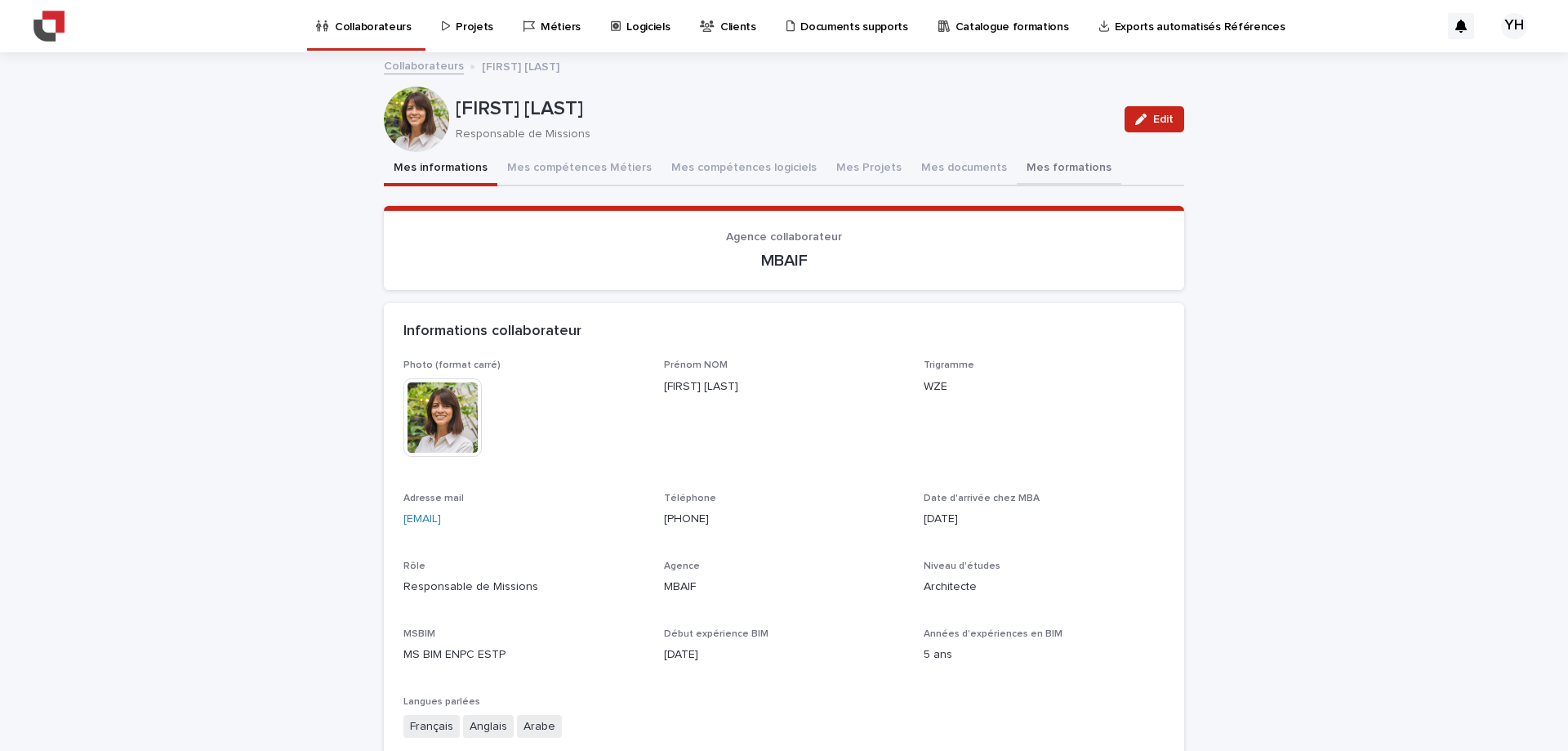 click on "Mes formations" at bounding box center [1069, 169] 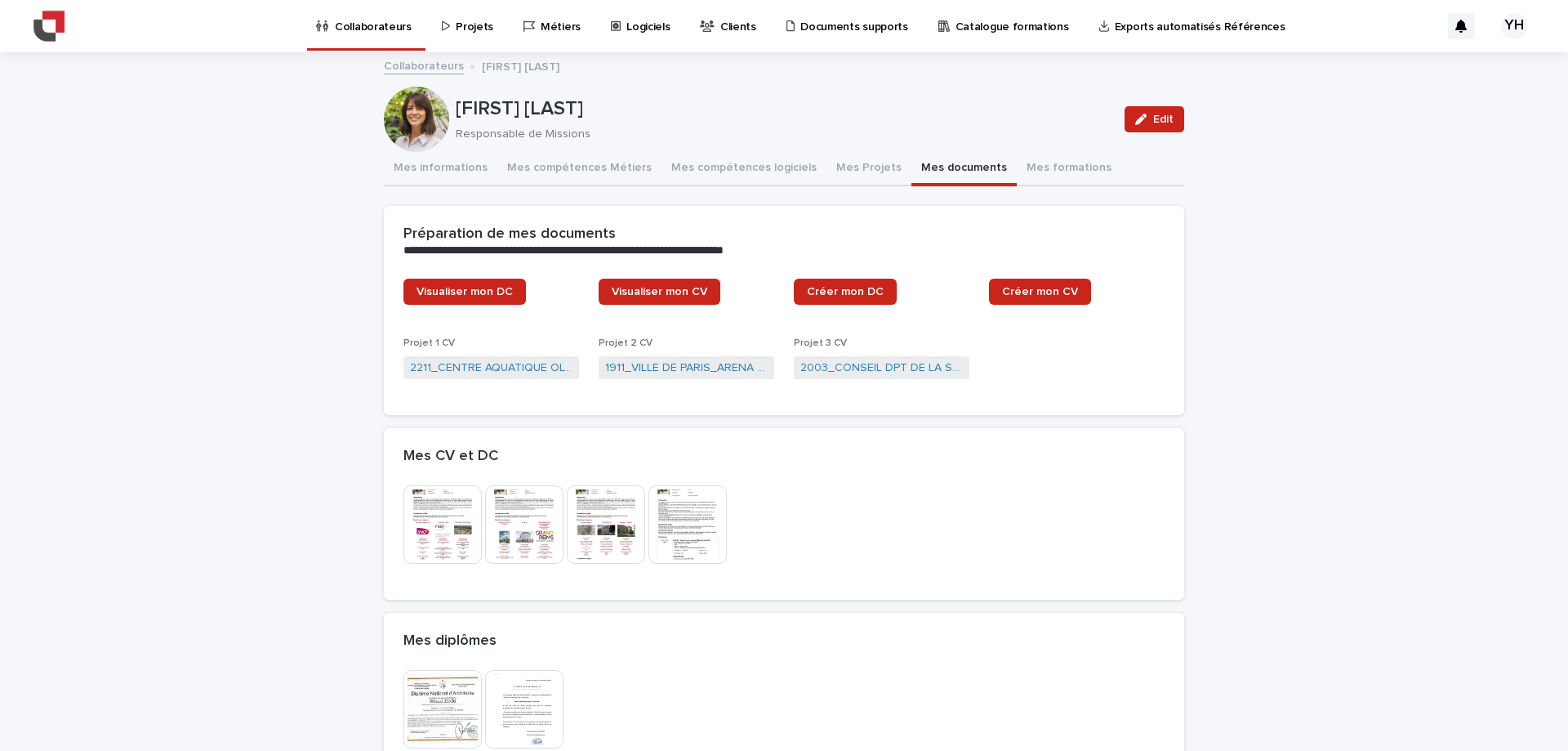 click on "Mes documents" at bounding box center [964, 169] 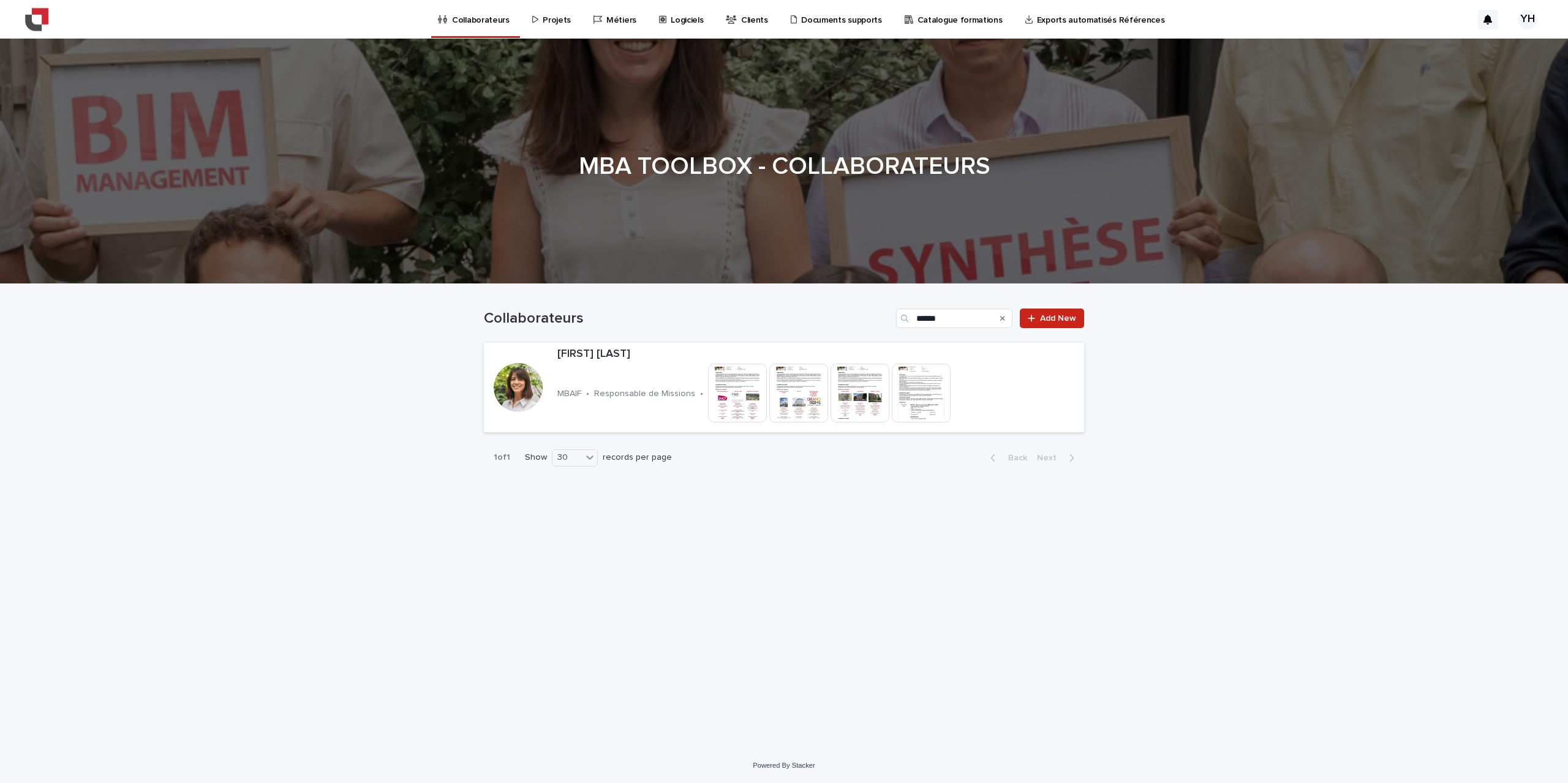 click on "Collaborateurs" at bounding box center (481, 13) 